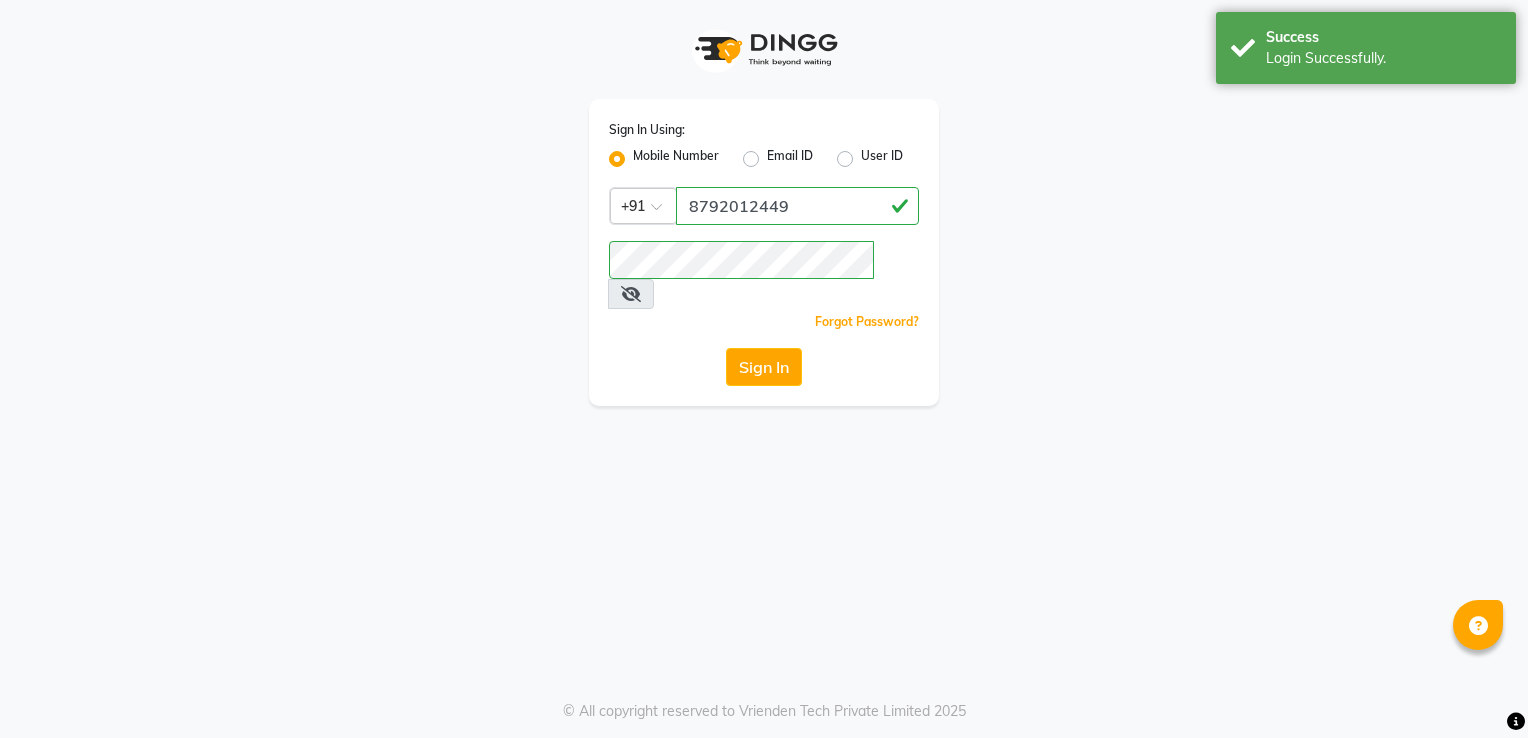 scroll, scrollTop: 0, scrollLeft: 0, axis: both 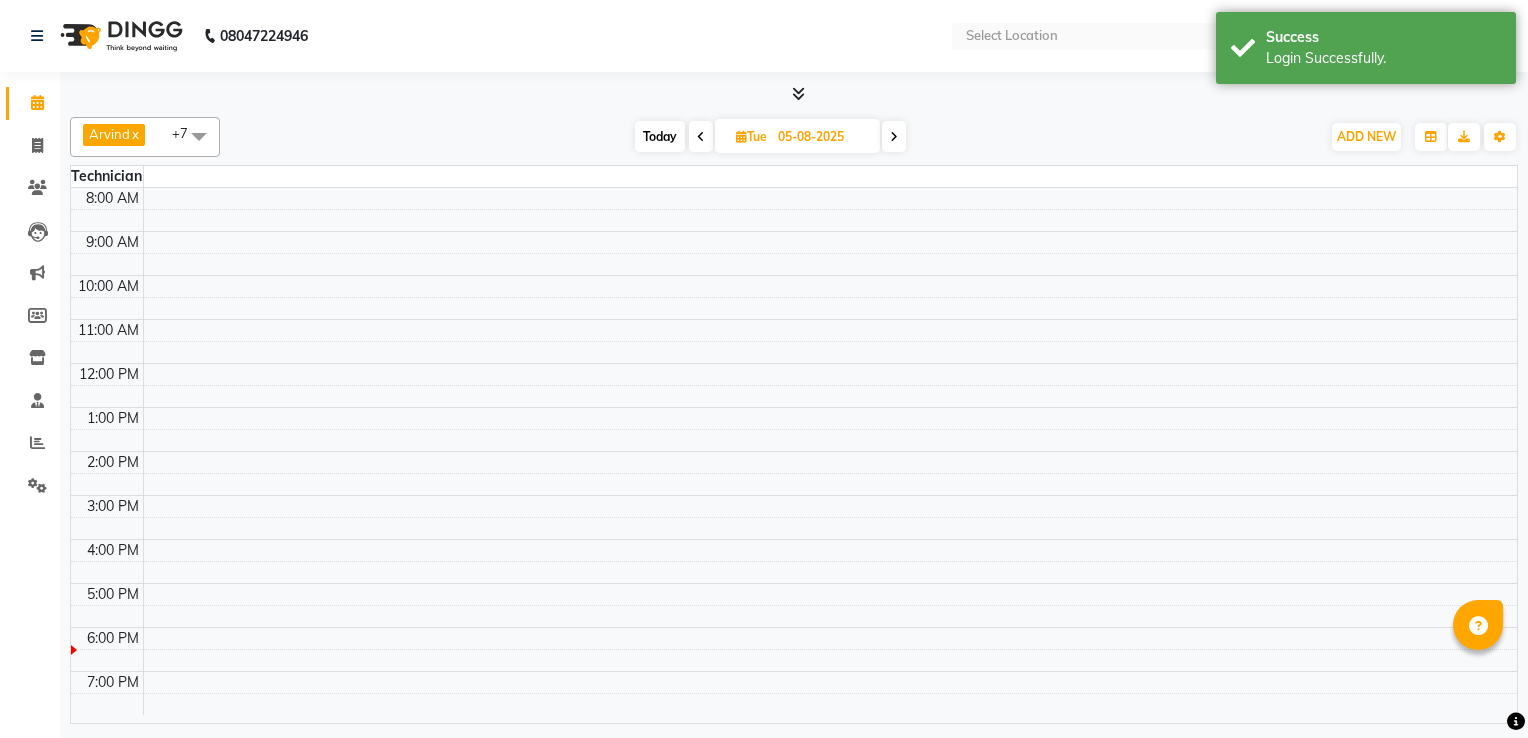select on "en" 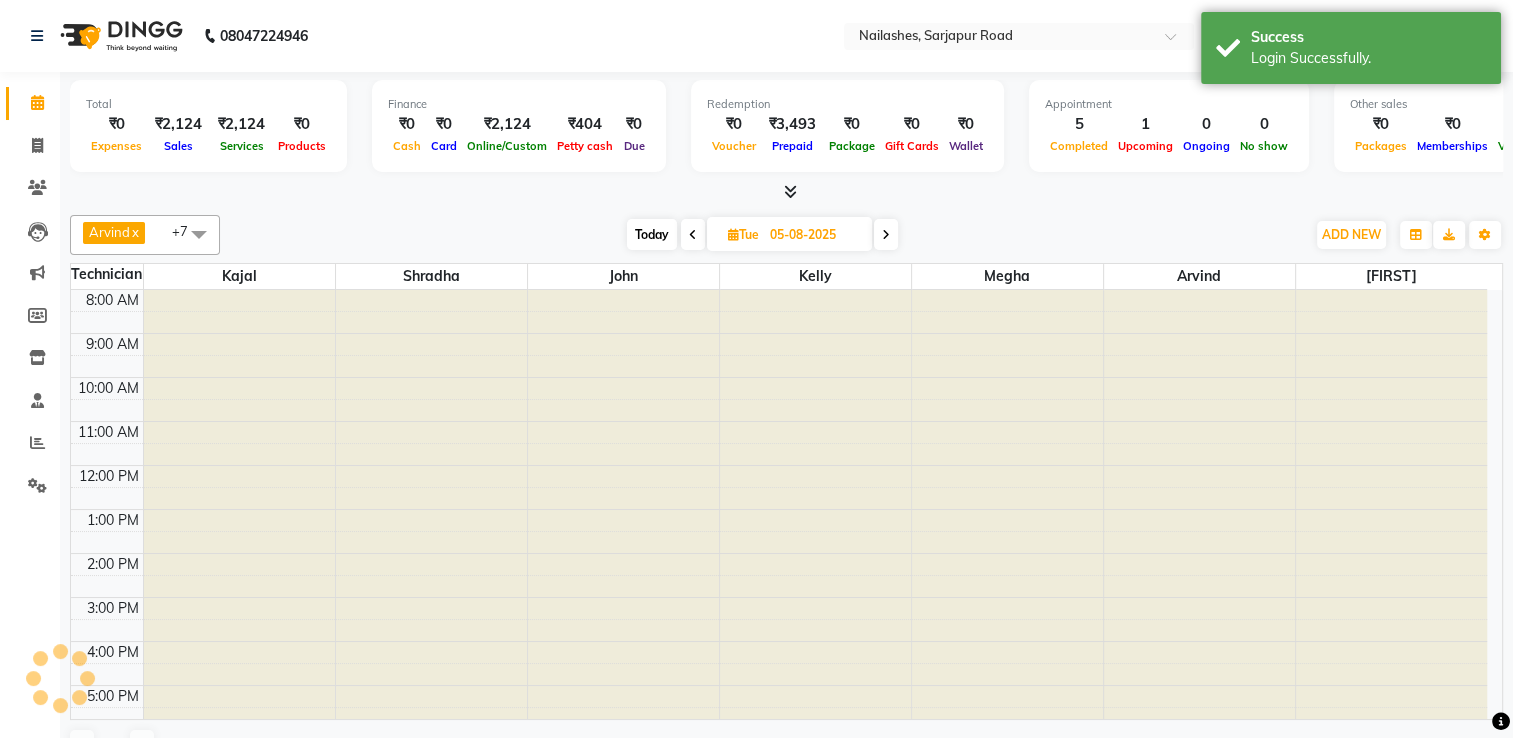 scroll, scrollTop: 0, scrollLeft: 0, axis: both 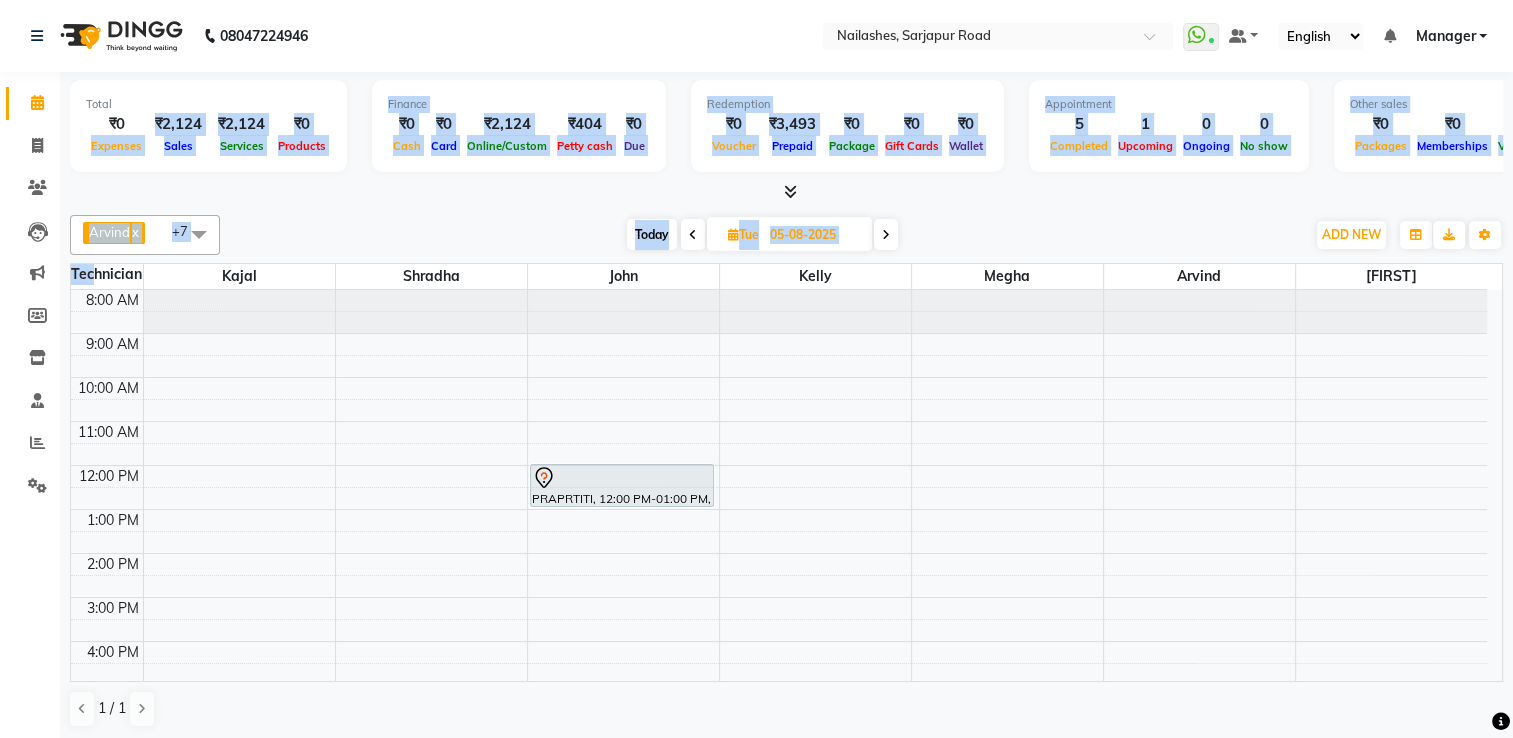 drag, startPoint x: 92, startPoint y: 167, endPoint x: 92, endPoint y: 275, distance: 108 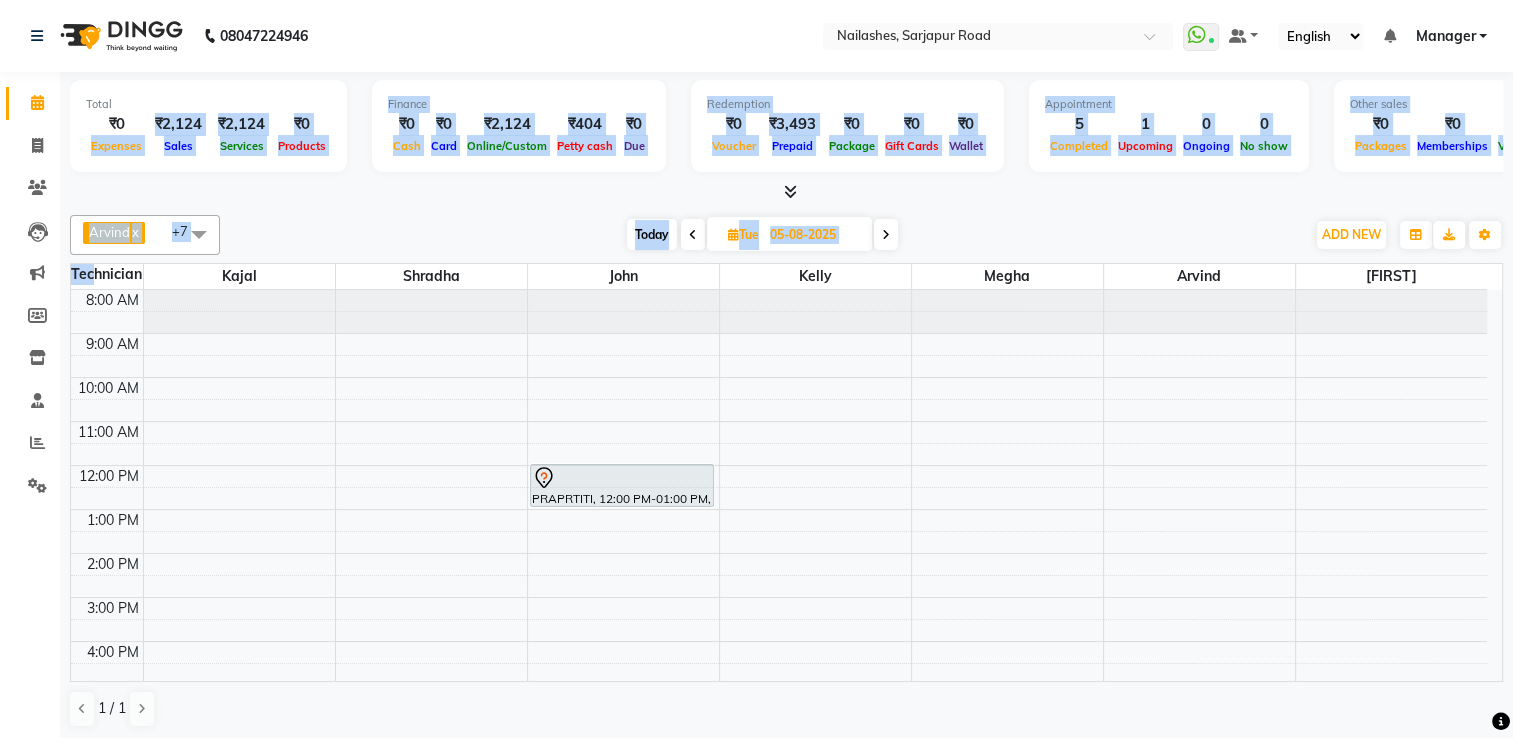 click on "Total ₹0 Expenses ₹2,124 Sales ₹2,124 Services ₹0 Products Finance ₹0 Cash ₹0 Card ₹2,124 Online/Custom ₹404 Petty cash ₹0 Due Redemption ₹0 Voucher ₹3,493 Prepaid ₹0 Package ₹0 Gift Cards ₹0 Wallet Appointment 5 Completed 1 Upcoming 0 Ongoing 0 No show Other sales ₹0 Packages ₹0 Memberships ₹0 Vouchers ₹0 Prepaids ₹0 Gift Cards [CLIENT_NAME] x [CLIENT_NAME] x [CLIENT_NAME] x [CLIENT_NAME] x [CLIENT_NAME] x [CLIENT_NAME] x [CLIENT_NAME] x [CLIENT_NAME] x +7 Select All [CLIENT_NAME] [CLIENT_NAME] [CLIENT_NAME] [CLIENT_NAME] [CLIENT_NAME] [CLIENT_NAME] [CLIENT_NAME] [CLIENT_NAME] [CLIENT_NAME] [CLIENT_NAME] [CLIENT_NAME] [CLIENT_NAME] [CLIENT_NAME] [CLIENT_NAME] [CLIENT_NAME] [CLIENT_NAME] [CLIENT_NAME] [CLIENT_NAME] Toggle Dropdown Add Appointment Add Invoice Add Expense Add Attendance Add Client Add Transaction Toggle Dropdown Add Appointment Add Invoice Add Expense Add Attendance Add Client ADD NEW Toggle Dropdown Add Appointment Add Invoice Add Expense Add Attendance Add Client Add Transaction [CLIENT_NAME] x [CLIENT_NAME] x [CLIENT_NAME] x [CLIENT_NAME] x [CLIENT_NAME] x [CLIENT_NAME] x [CLIENT_NAME] x [CLIENT_NAME] x +7 Select All [CLIENT_NAME] [CLIENT_NAME] [CLIENT_NAME] [CLIENT_NAME] [CLIENT_NAME] [CLIENT_NAME] [CLIENT_NAME] [CLIENT_NAME] [CLIENT_NAME] [CLIENT_NAME] [CLIENT_NAME] [CLIENT_NAME] [CLIENT_NAME] [CLIENT_NAME] [CLIENT_NAME] [CLIENT_NAME] [CLIENT_NAME] [CLIENT_NAME]" 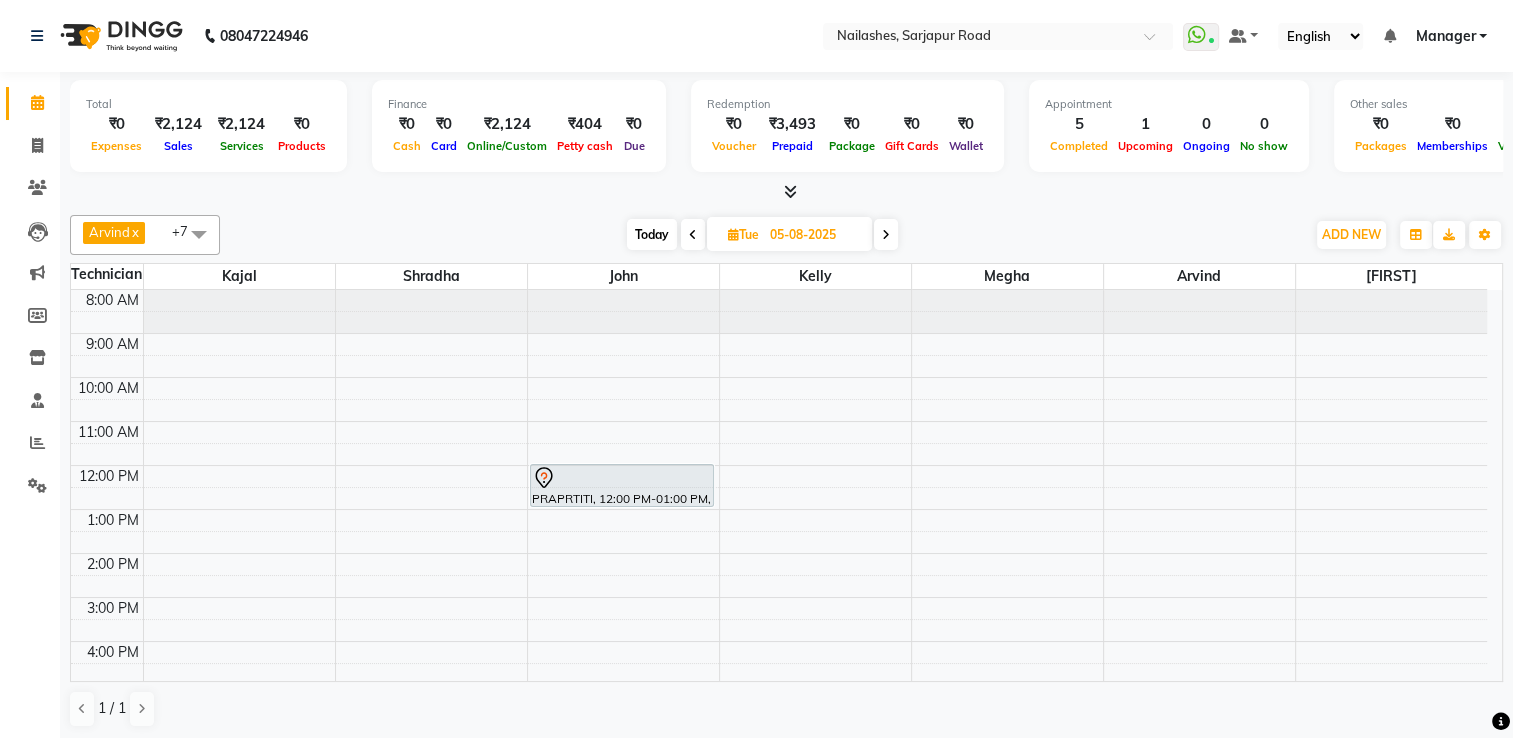 drag, startPoint x: 92, startPoint y: 275, endPoint x: 104, endPoint y: 269, distance: 13.416408 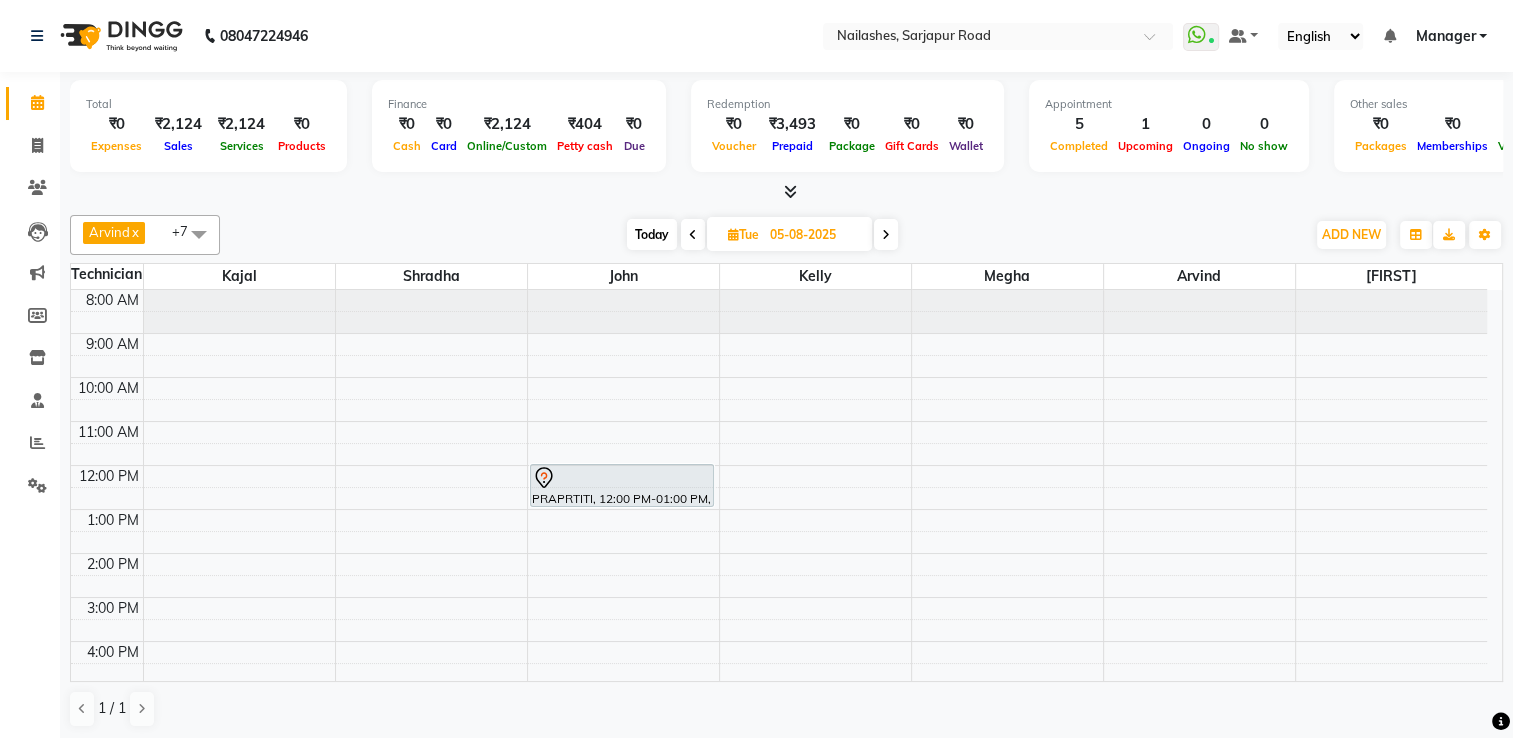 click on "Technician" at bounding box center (107, 274) 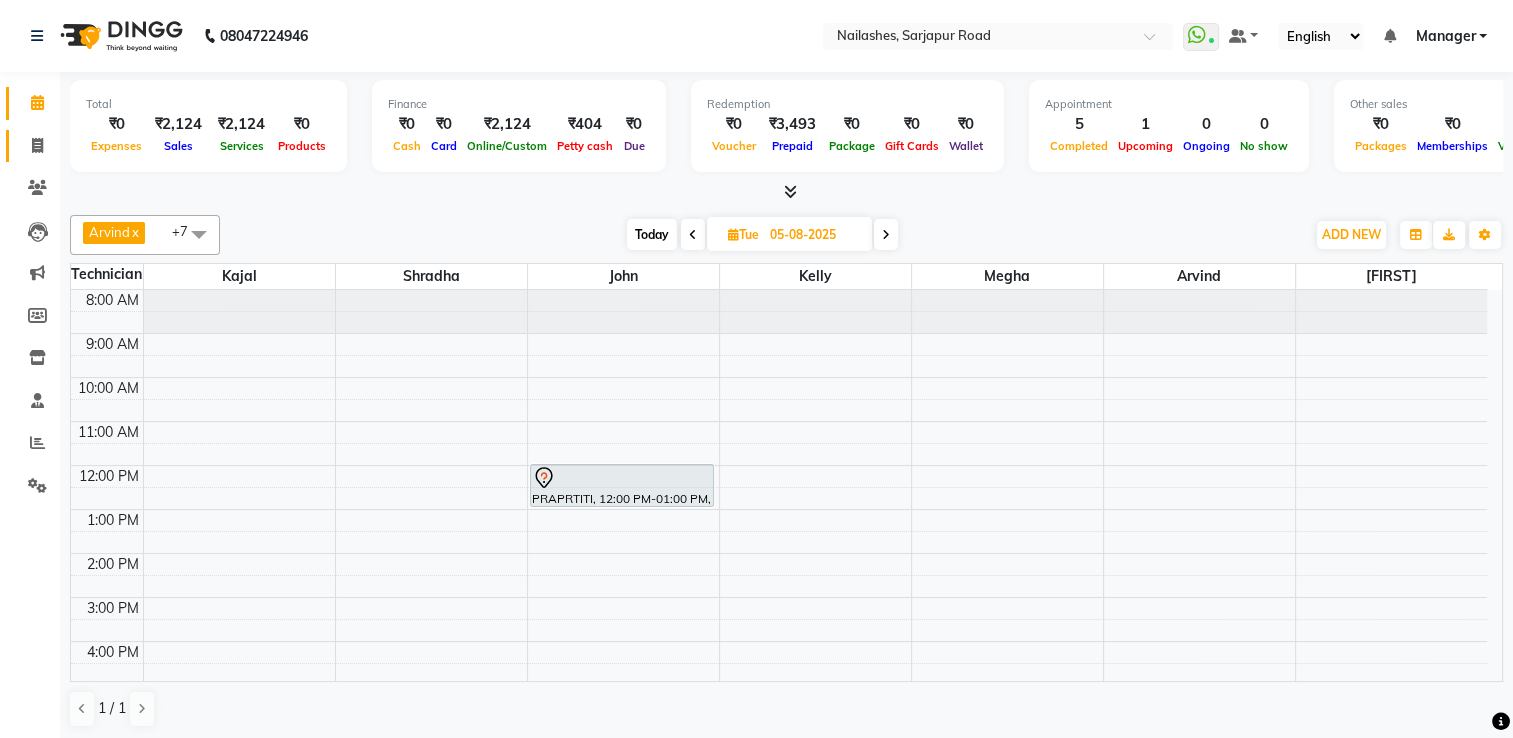 click on "Invoice" 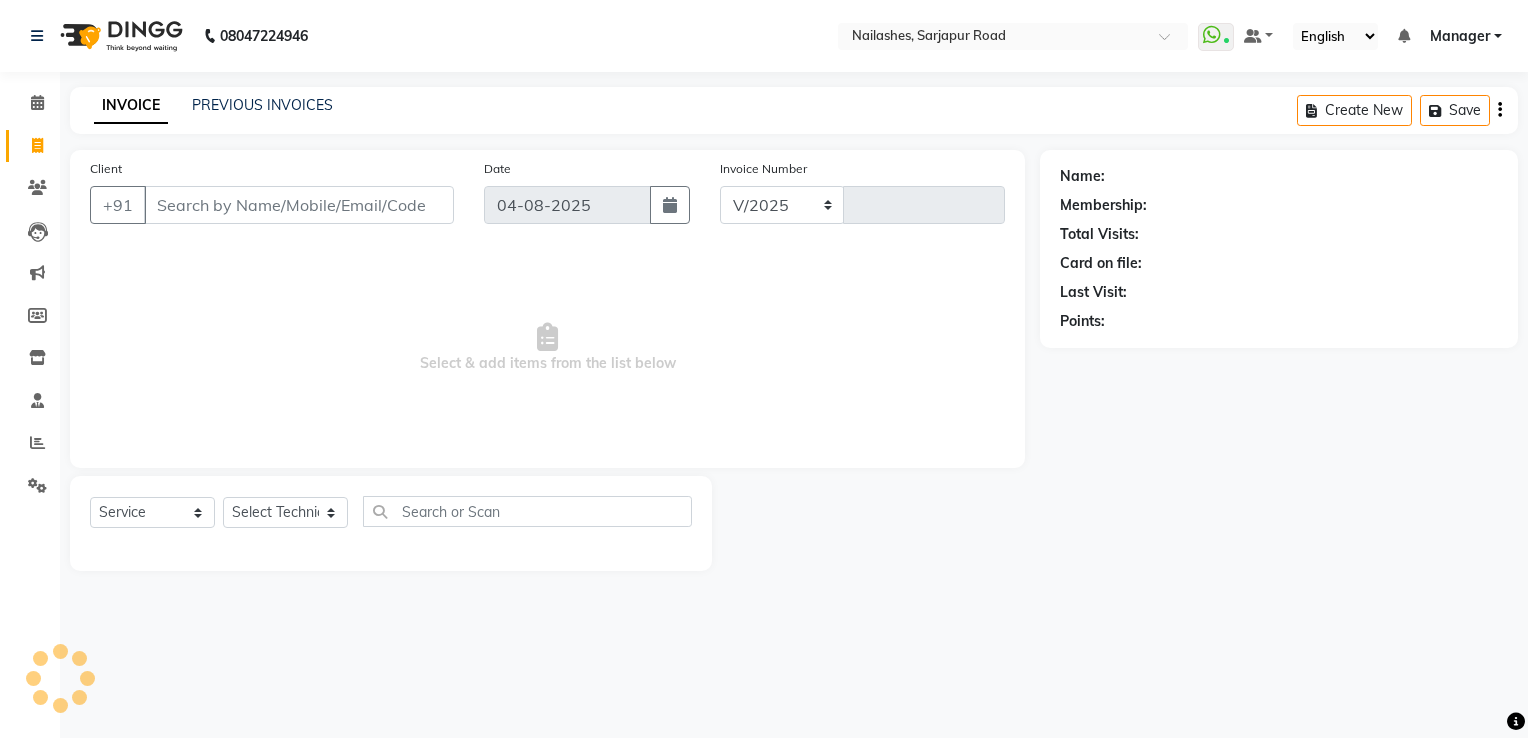 select on "6579" 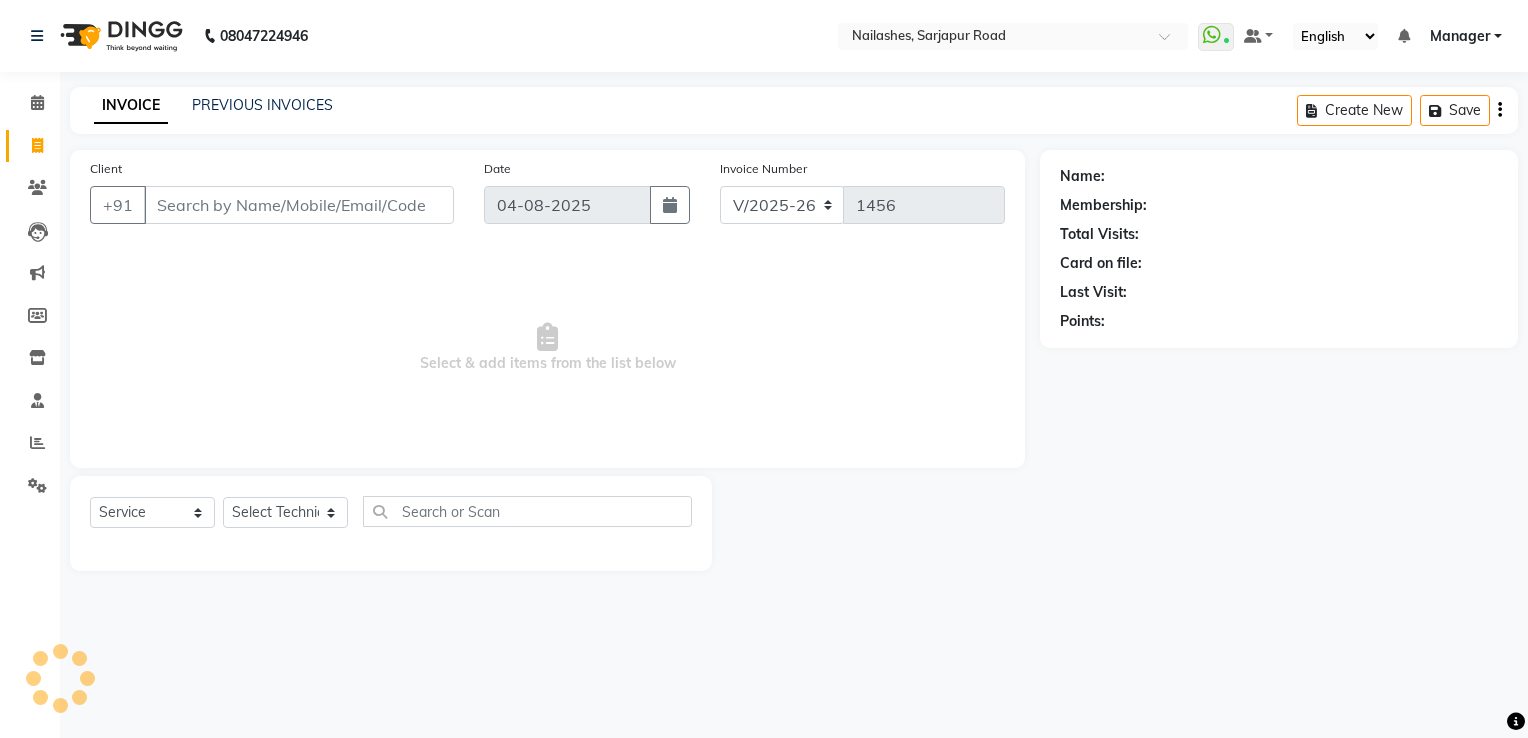 click on "Client" at bounding box center (299, 205) 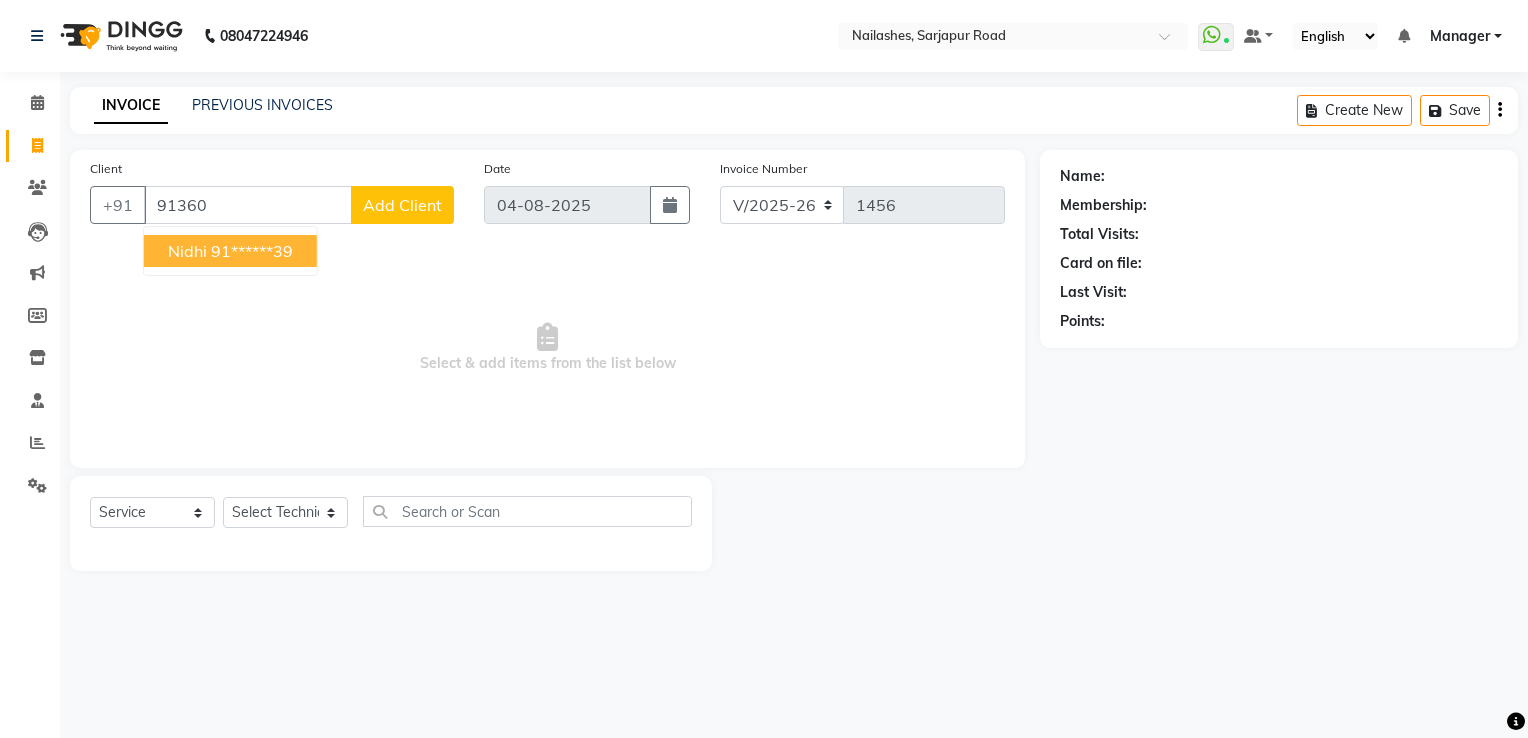 click on "91******39" at bounding box center [252, 251] 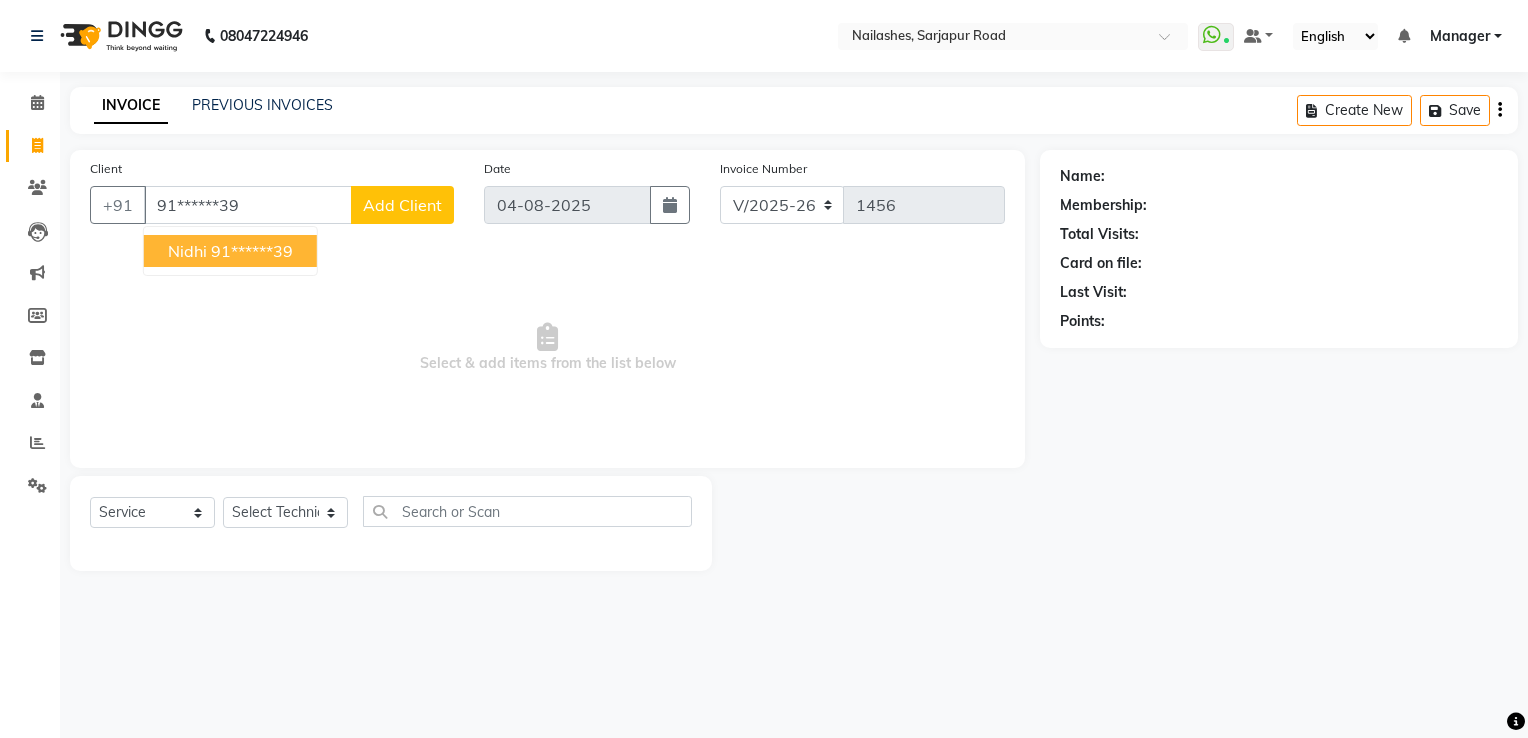 type on "91******39" 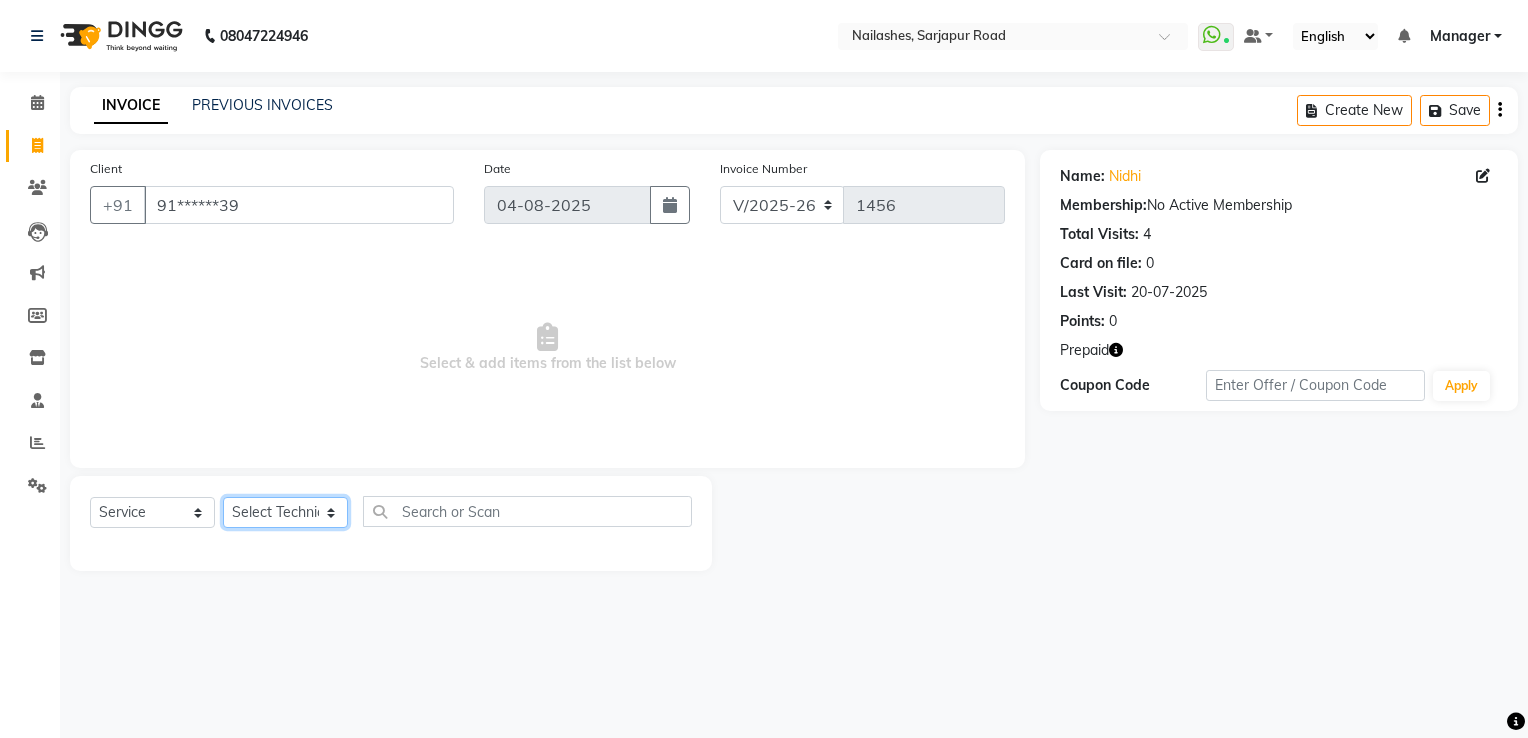 click on "Select Technician ARISH Arvind chandu Dipen Gulafshan John Kajal kelly kupu Manager megha Nirjala Owner pankaj PARE shradha" 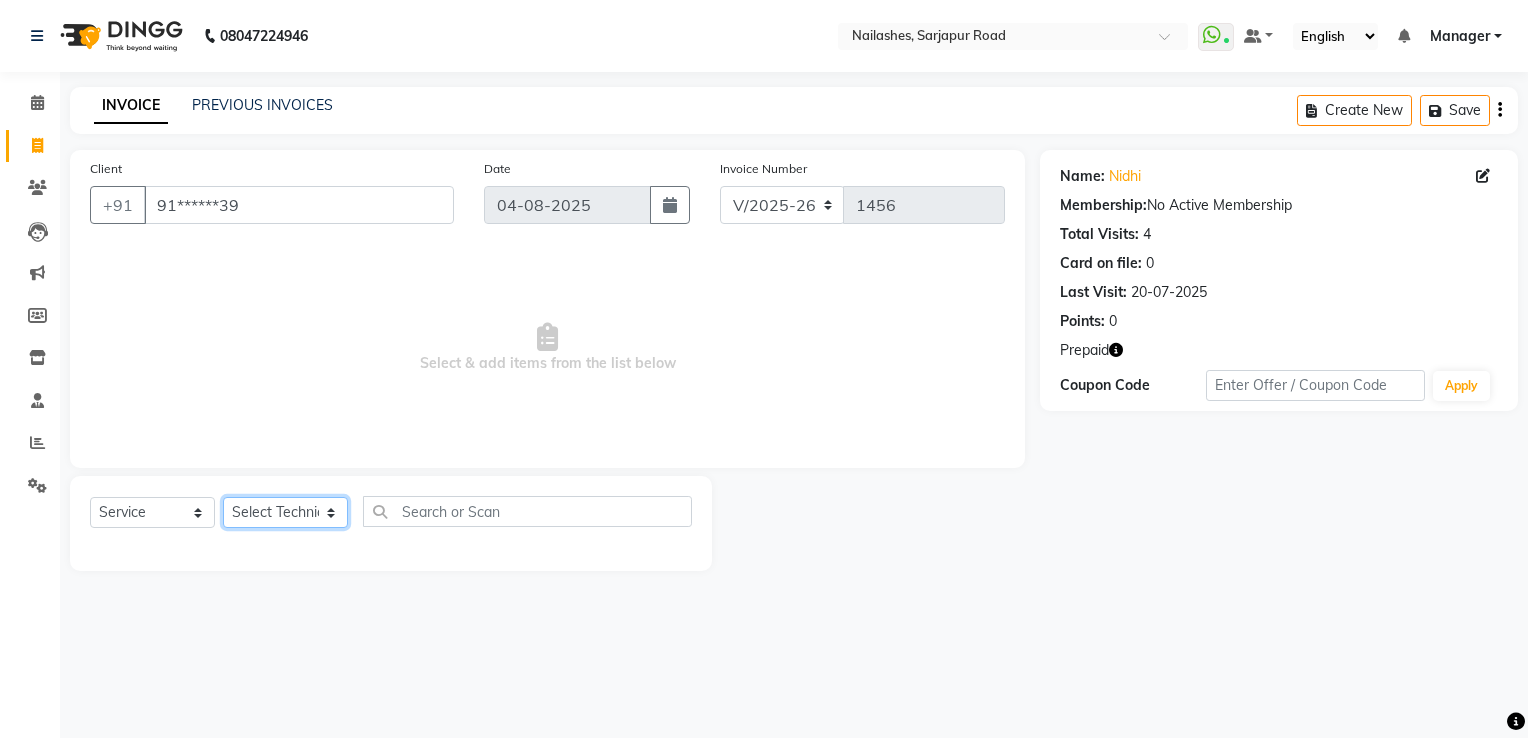 select on "62952" 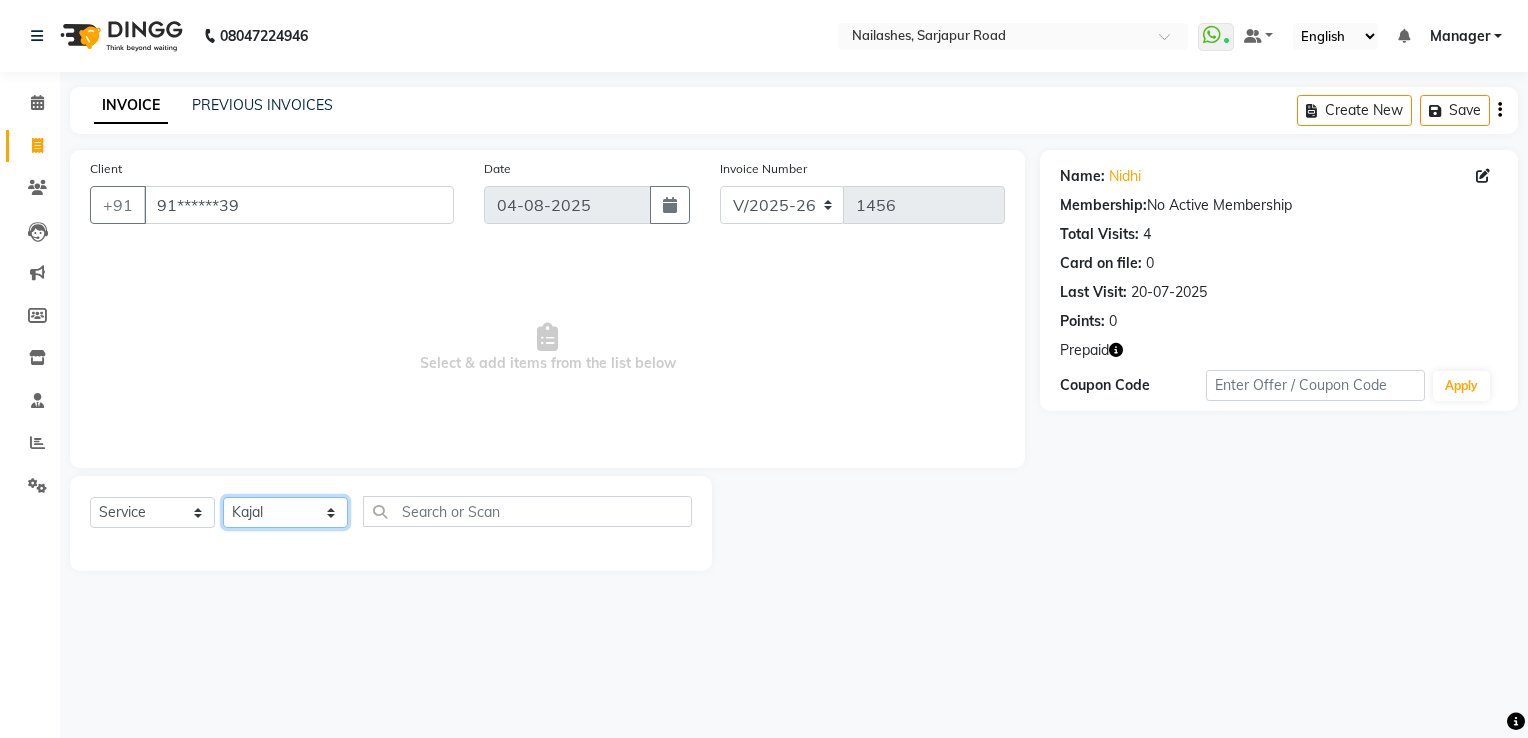 click on "Select Technician ARISH Arvind chandu Dipen Gulafshan John Kajal kelly kupu Manager megha Nirjala Owner pankaj PARE shradha" 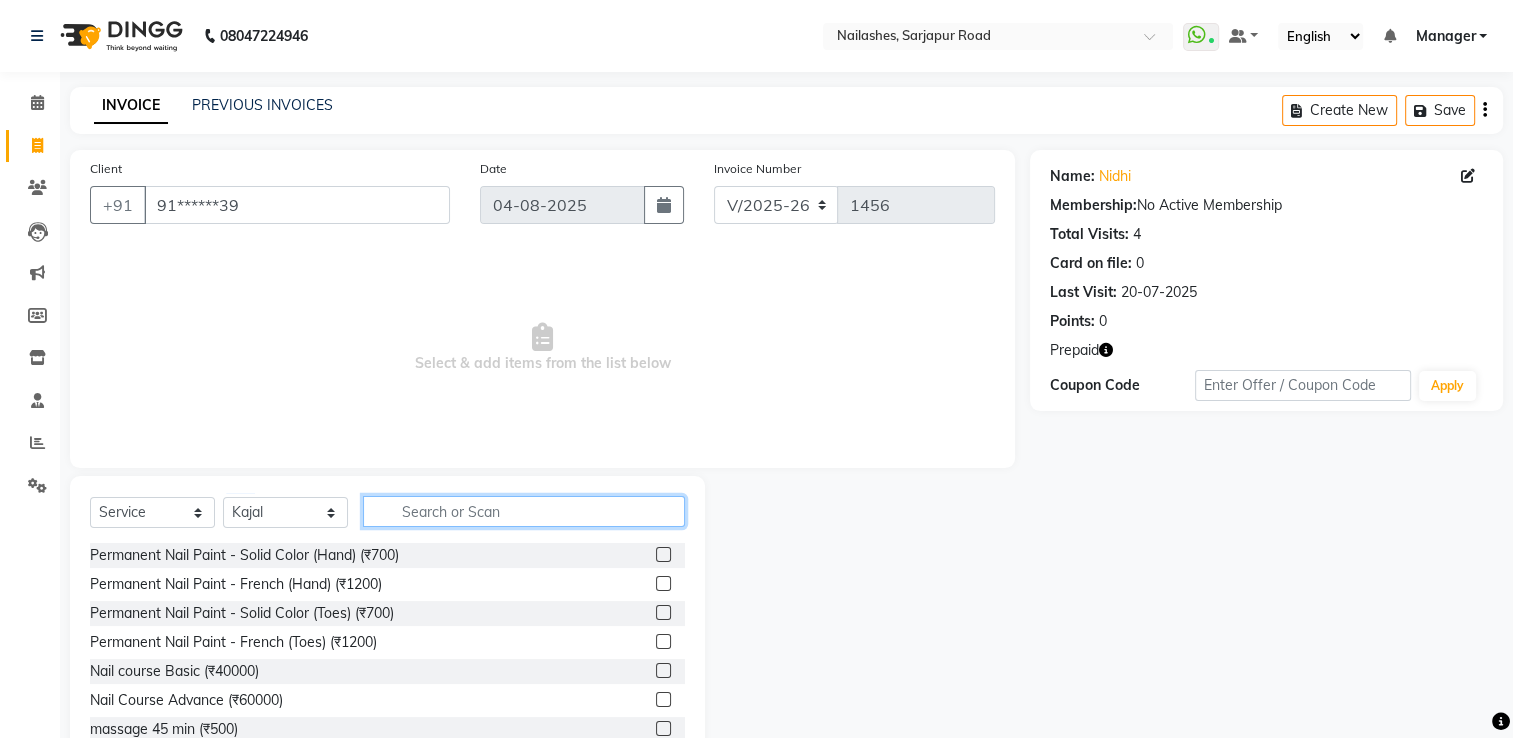 click 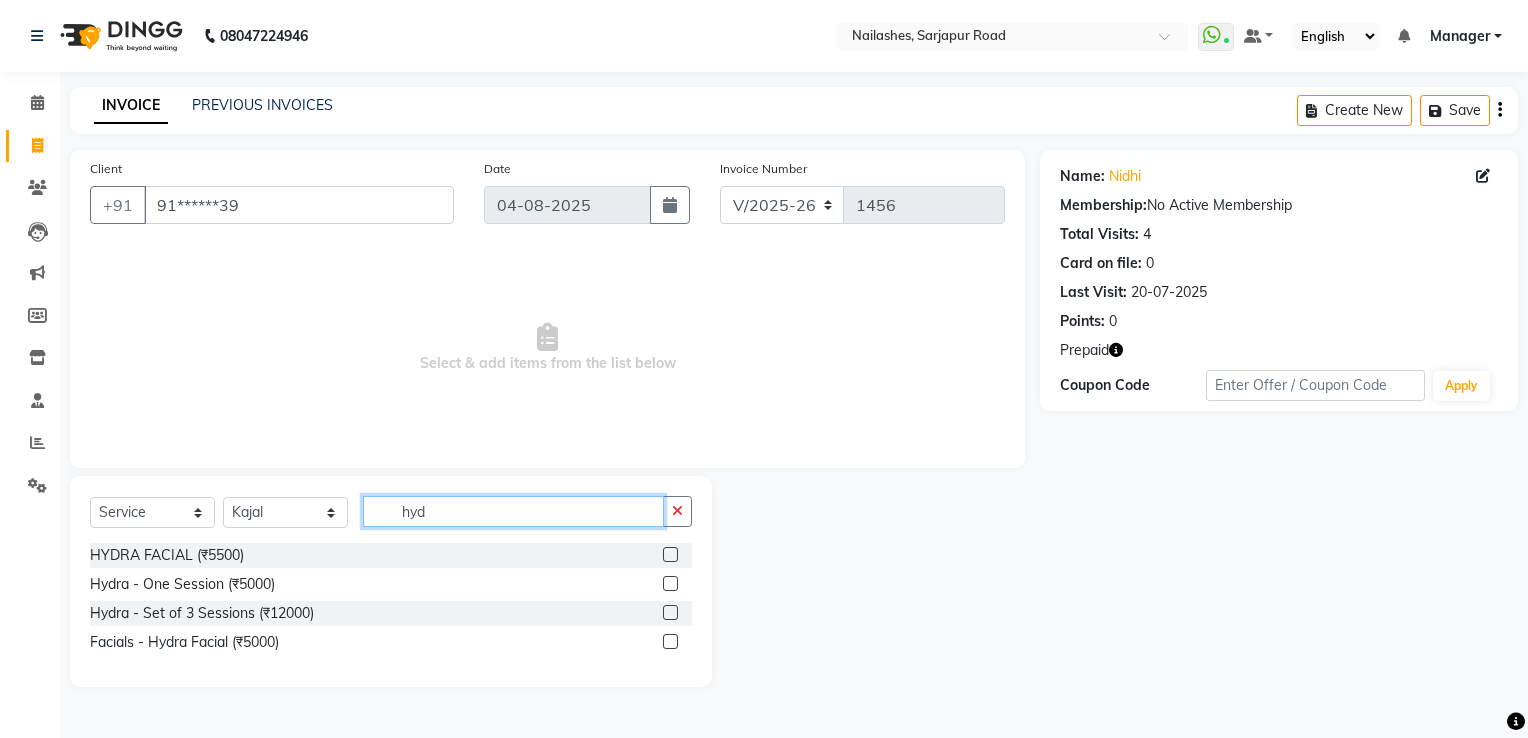 type on "hyd" 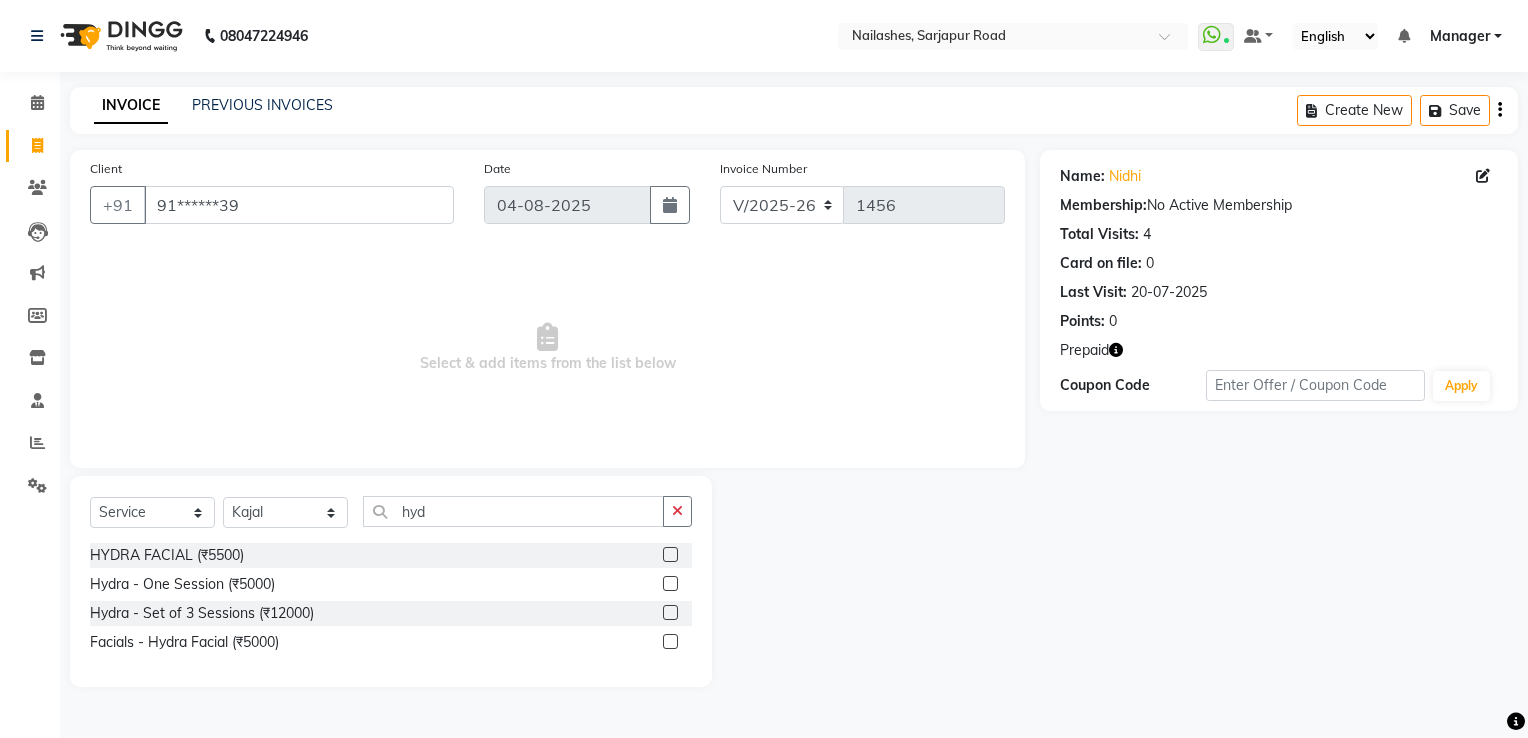 click 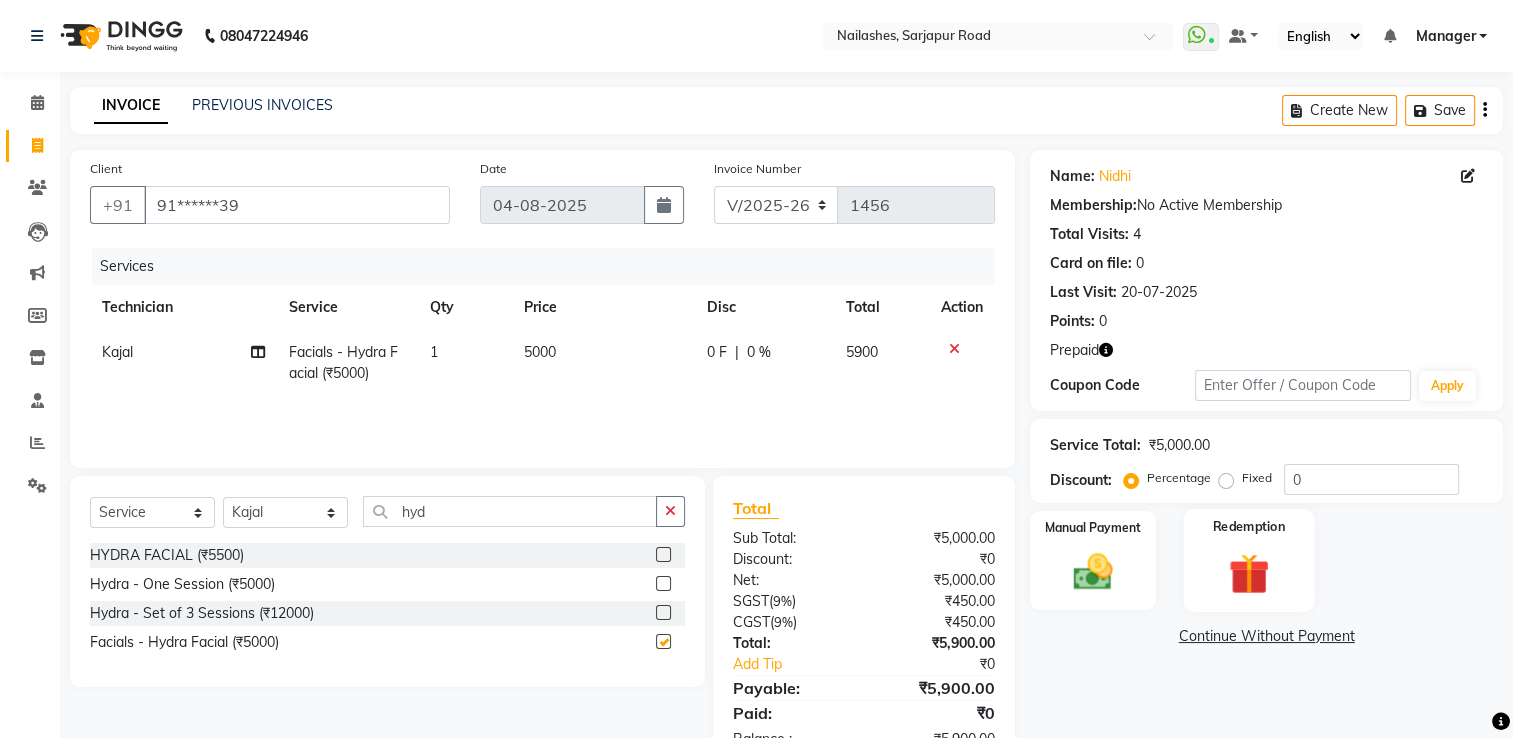 checkbox on "false" 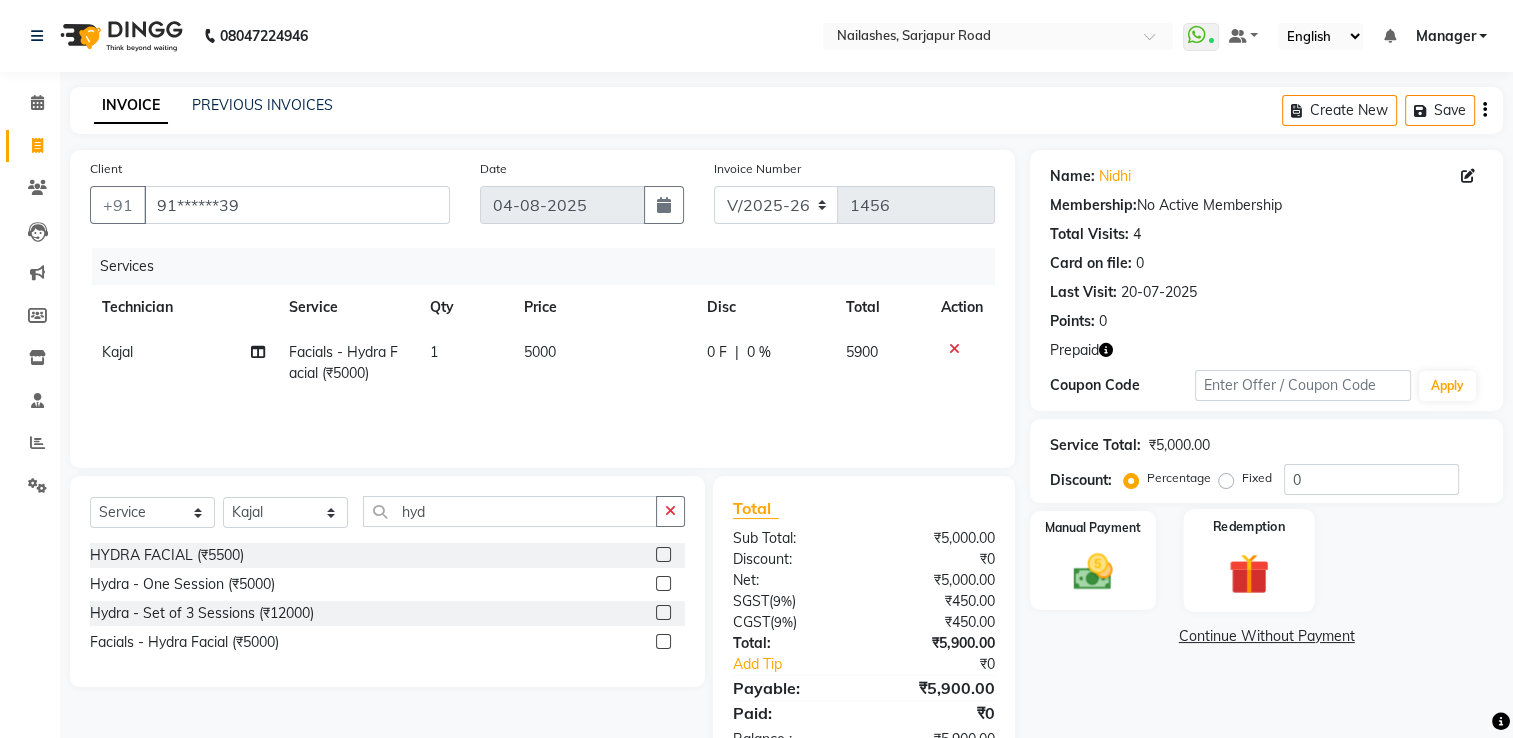 click 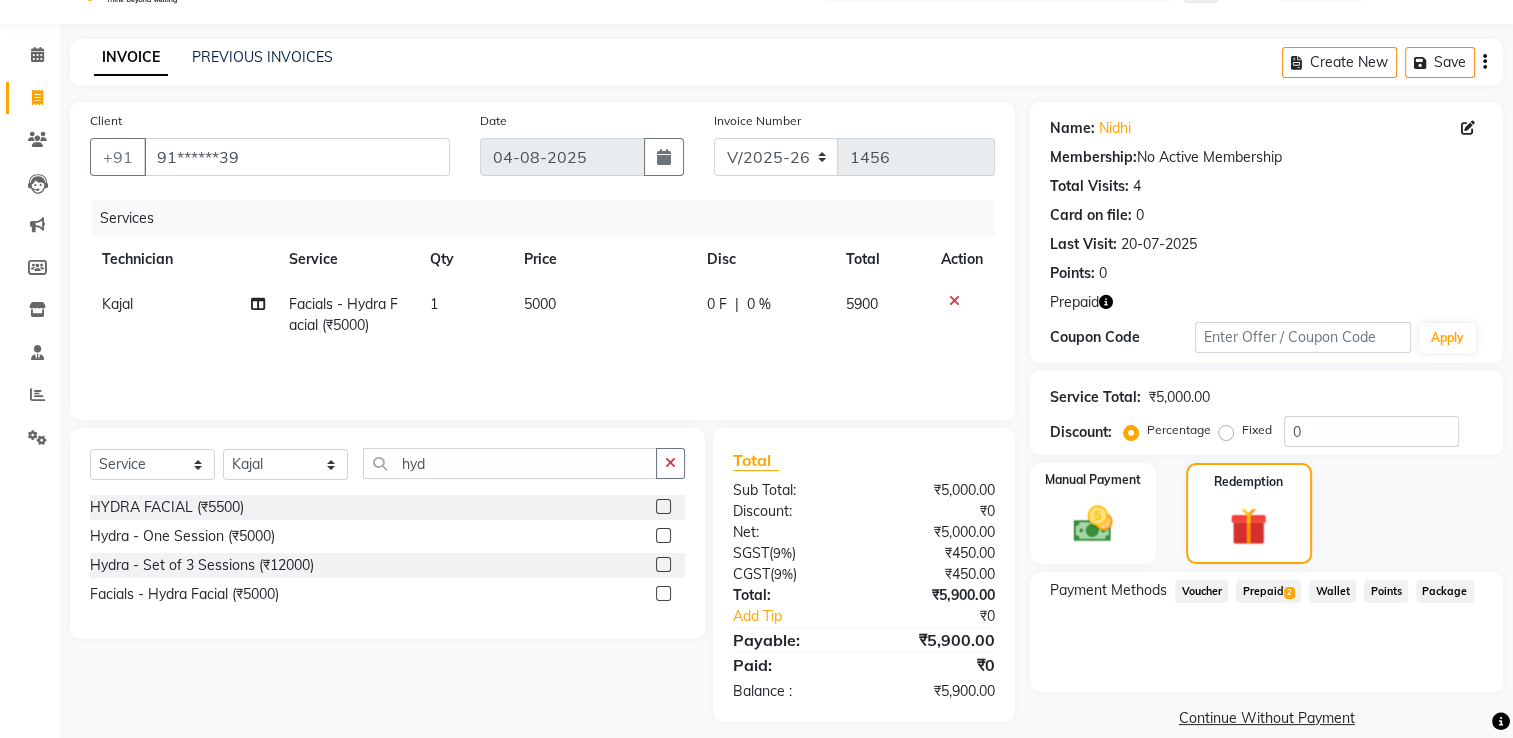 scroll, scrollTop: 72, scrollLeft: 0, axis: vertical 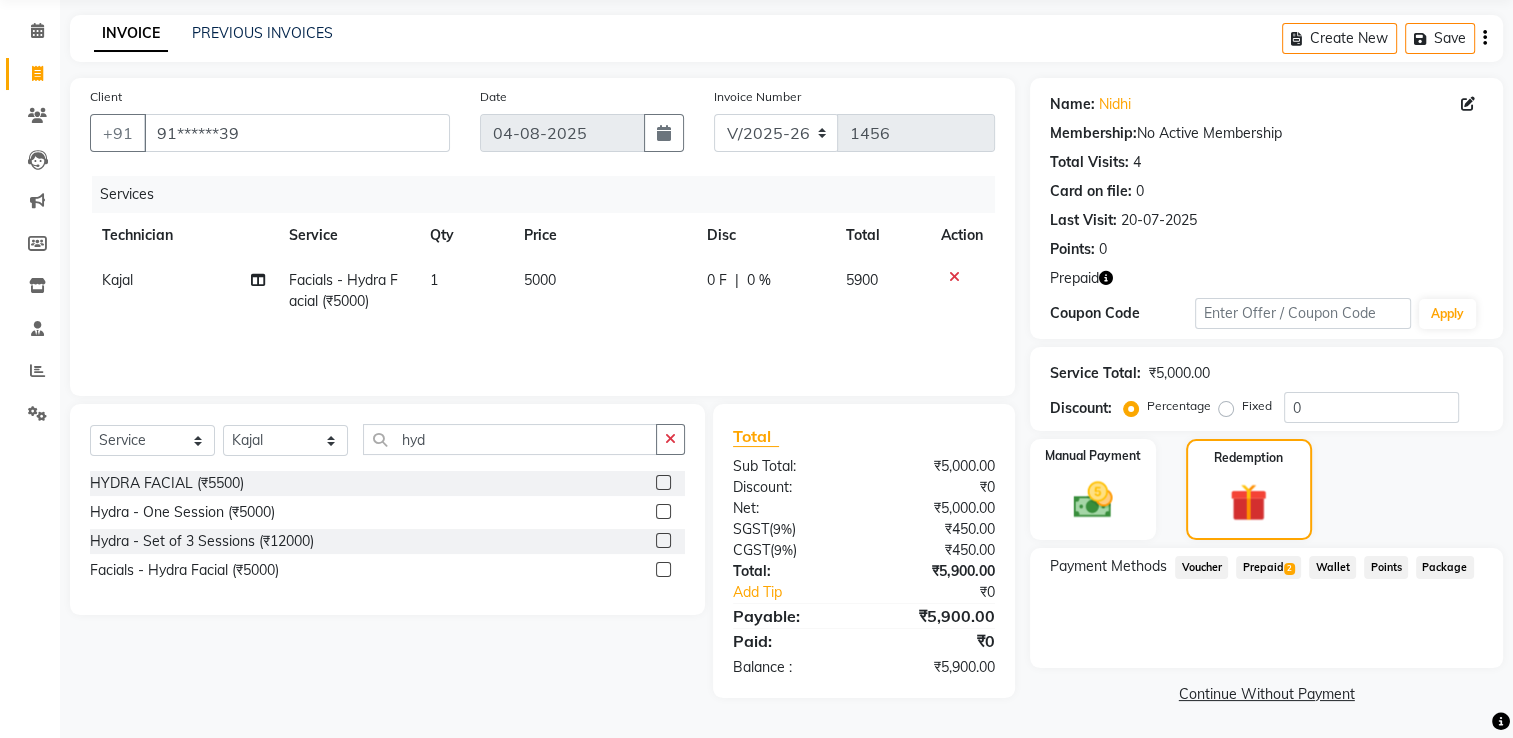 click on "Prepaid  2" 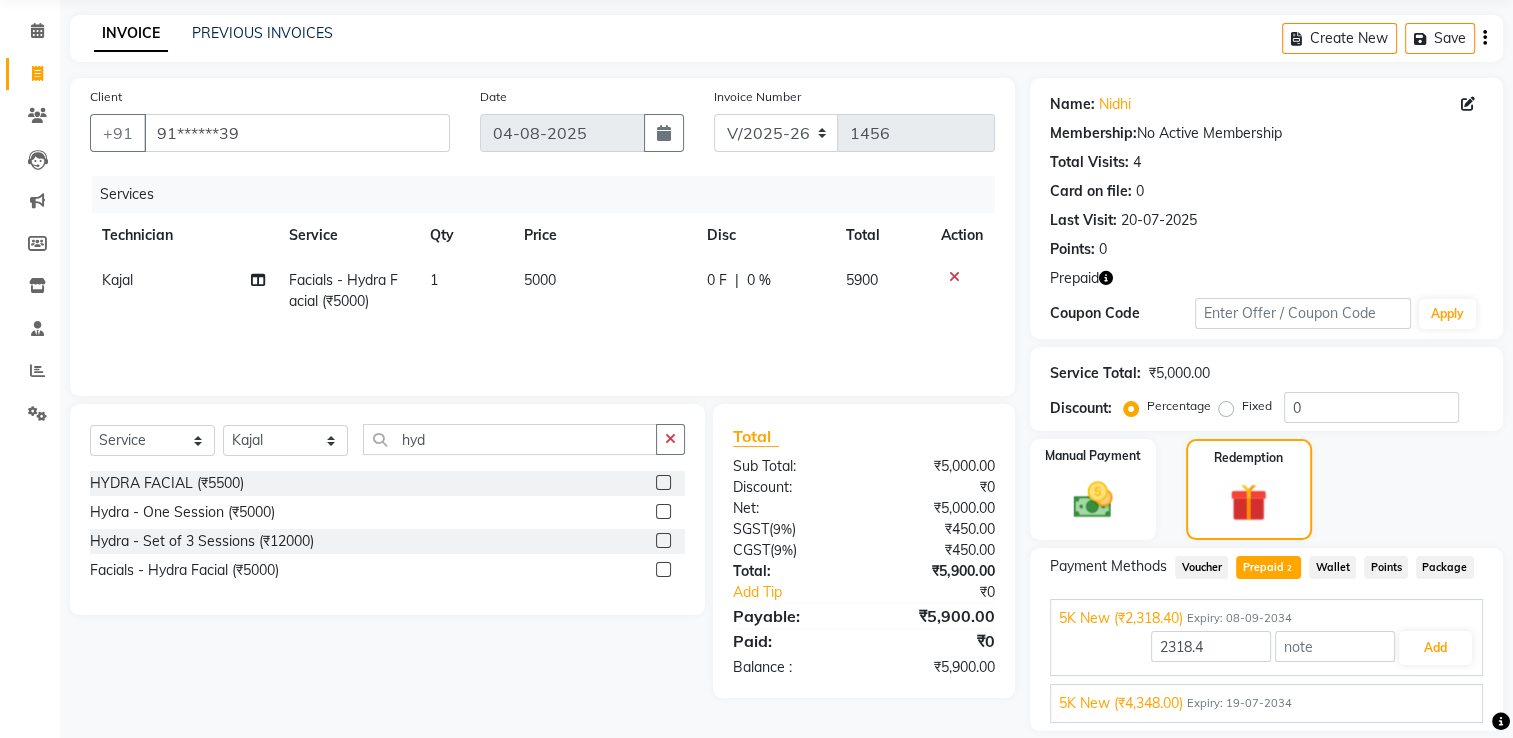 click on "5K New (₹4,348.00) Expiry: 19-07-2034" at bounding box center [1266, 703] 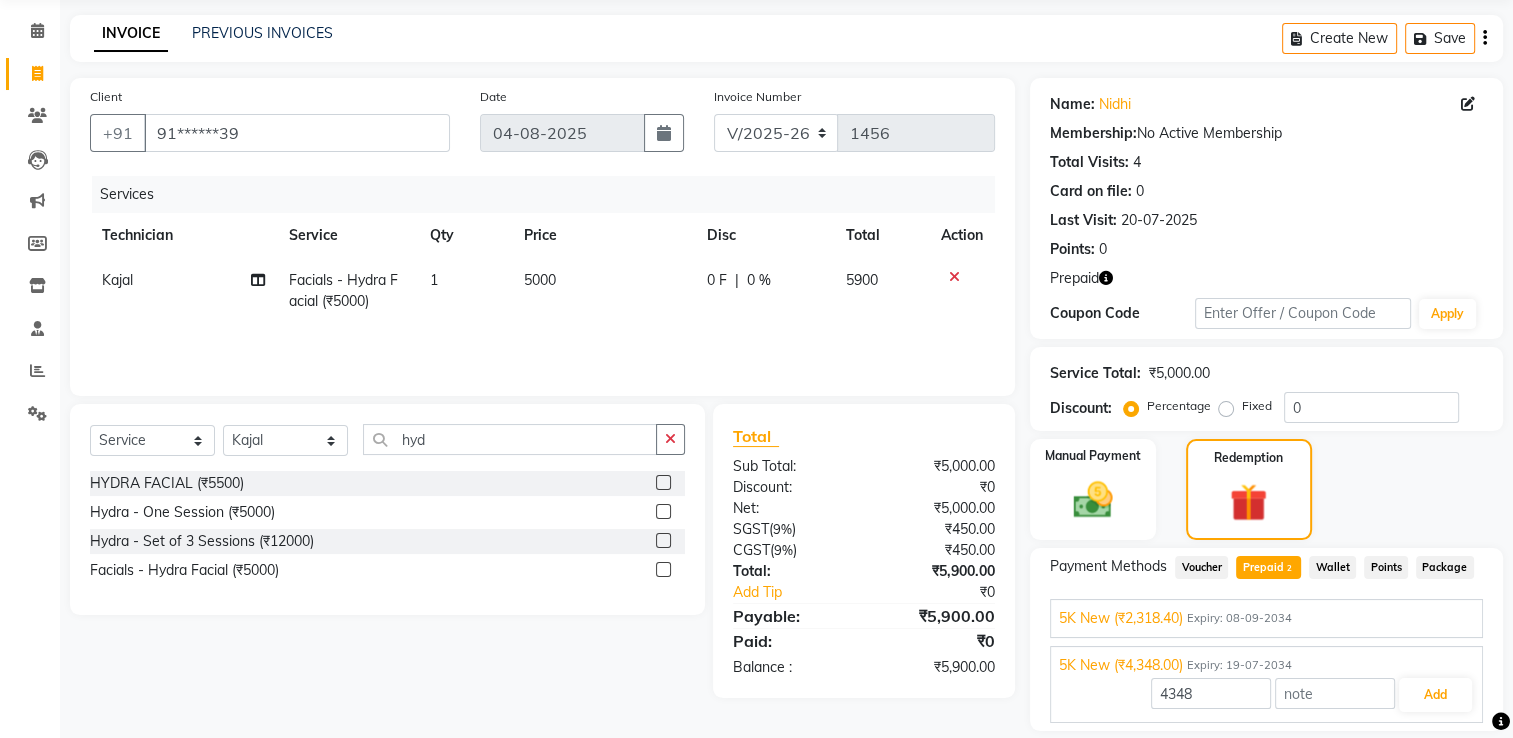 click on "5K New (₹2,318.40) Expiry: 08-09-2034" at bounding box center (1266, 618) 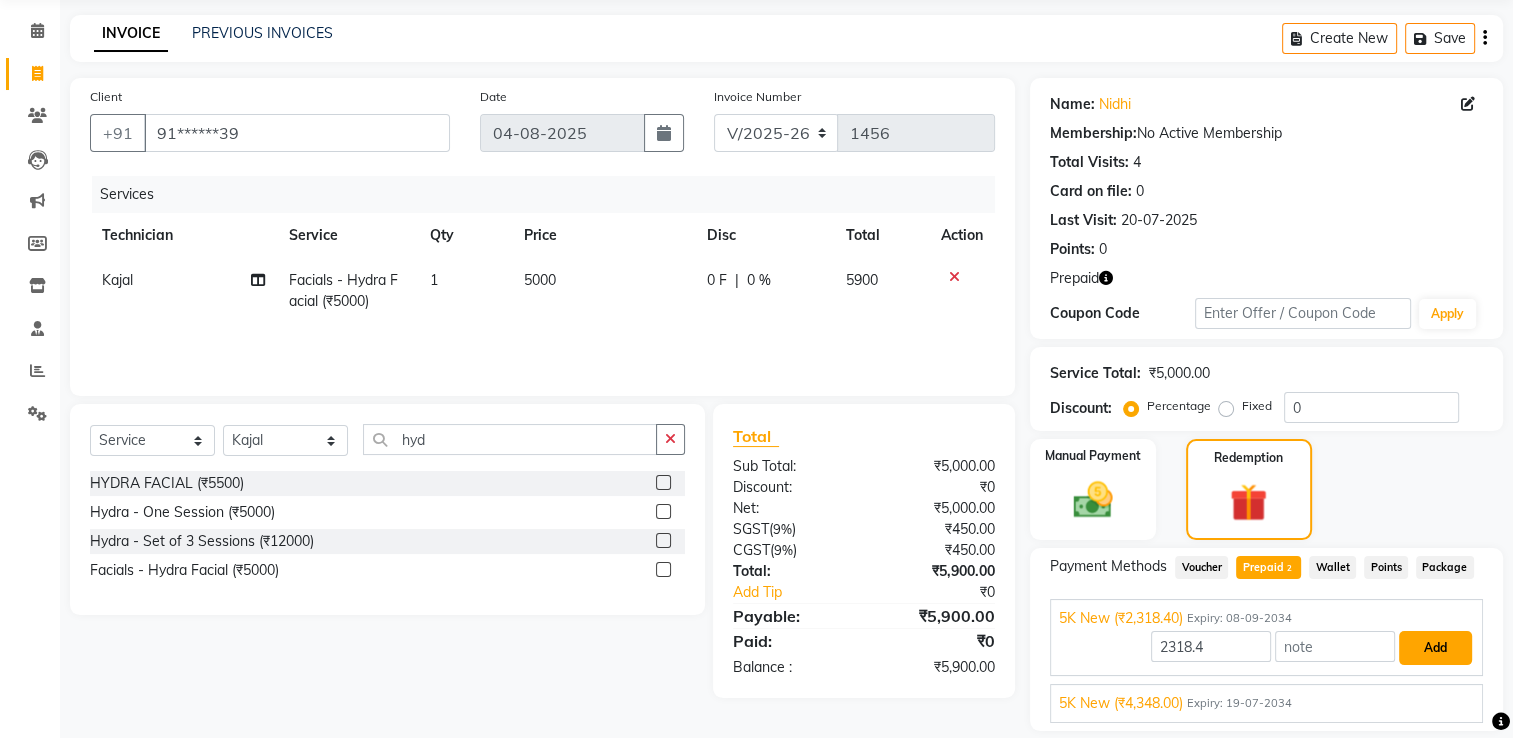 click on "Add" at bounding box center [1435, 648] 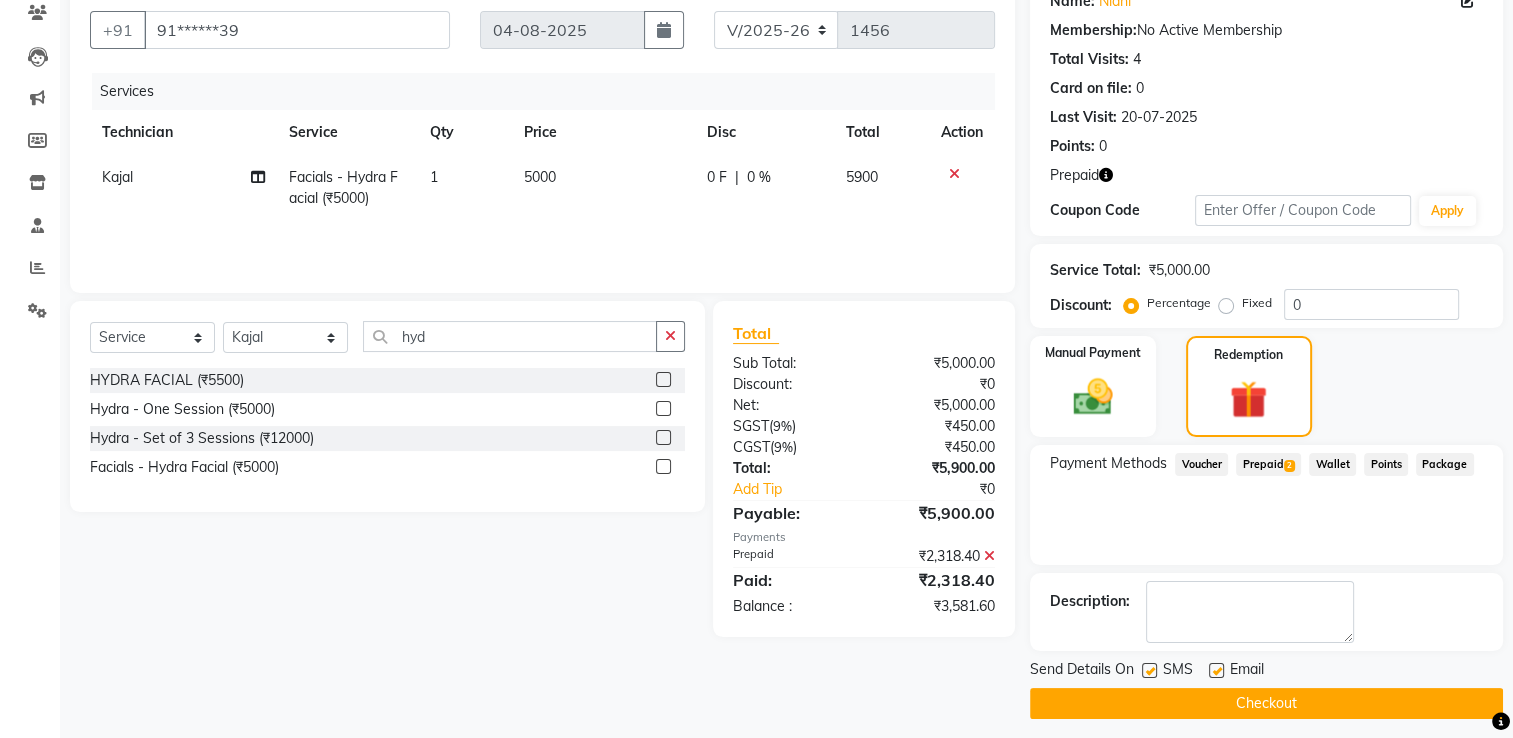 scroll, scrollTop: 184, scrollLeft: 0, axis: vertical 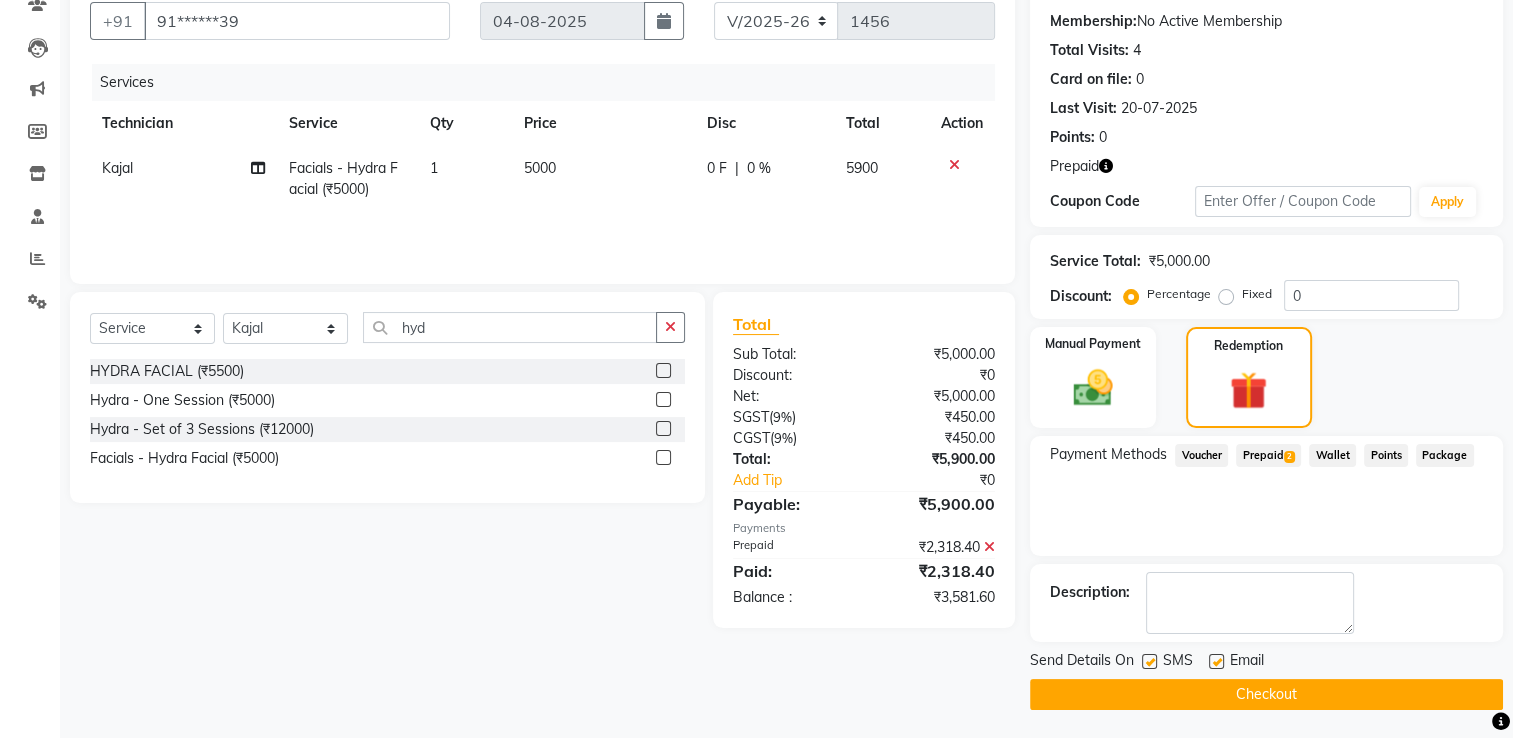 click on "Prepaid  2" 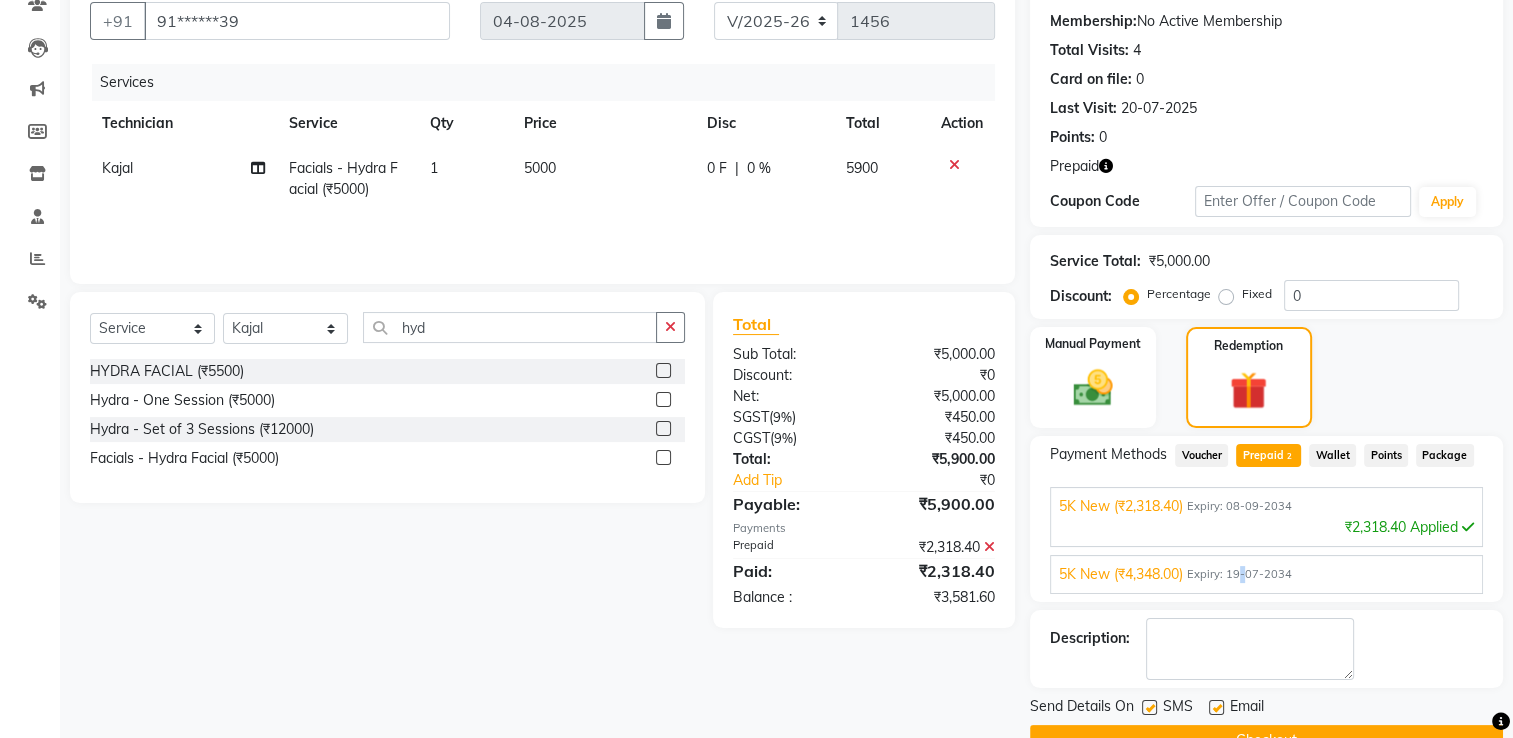 click on "Expiry: 19-07-2034" at bounding box center (1239, 574) 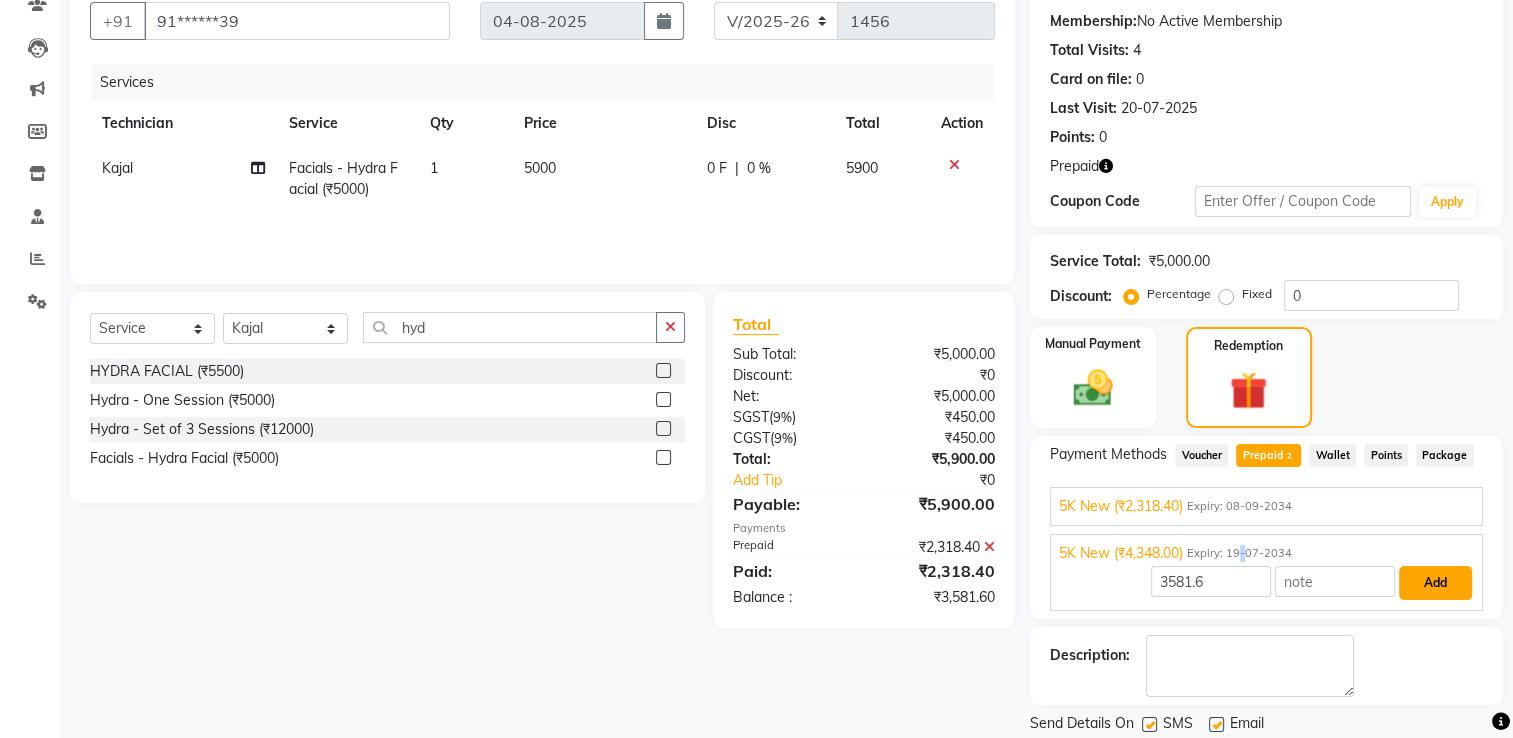 click on "Add" at bounding box center [1435, 583] 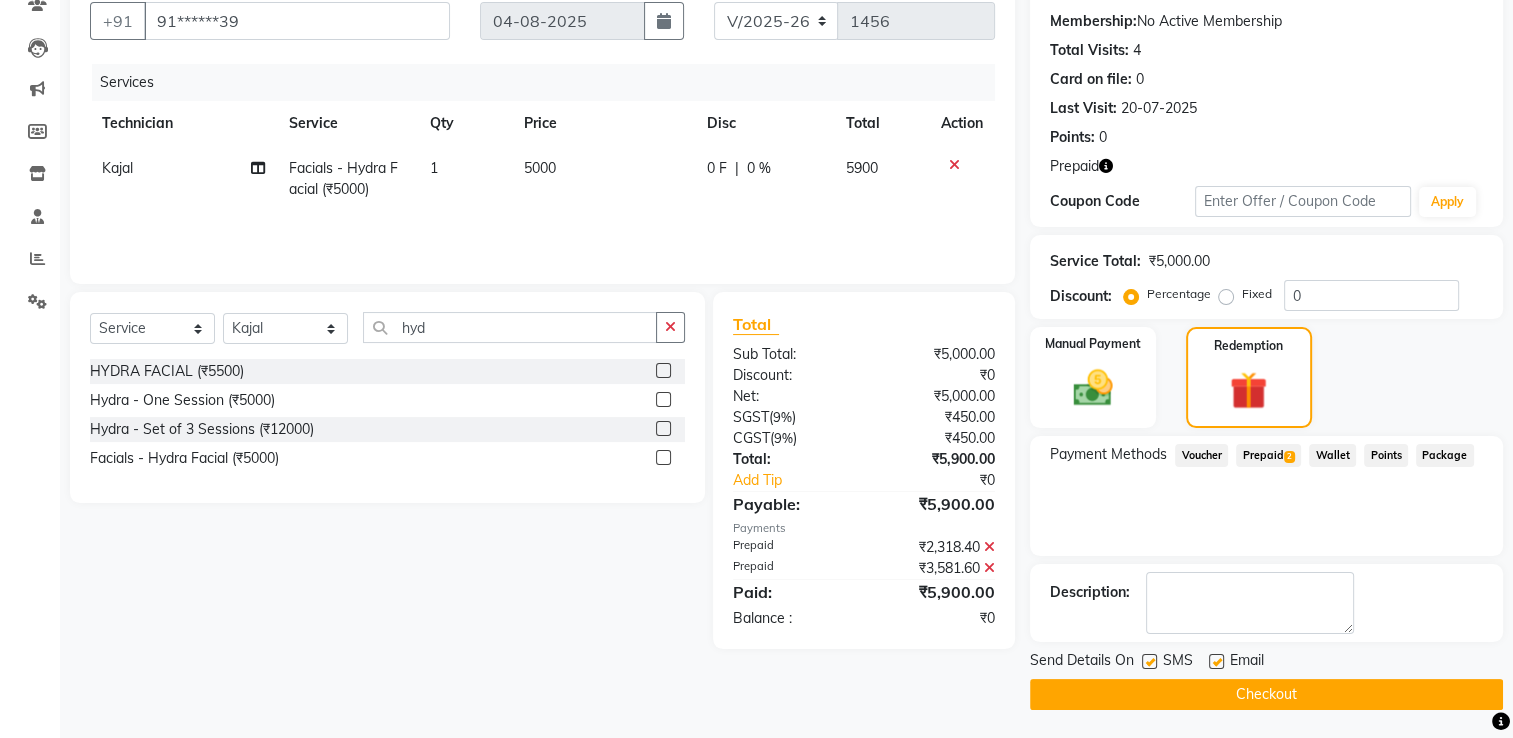 click on "Checkout" 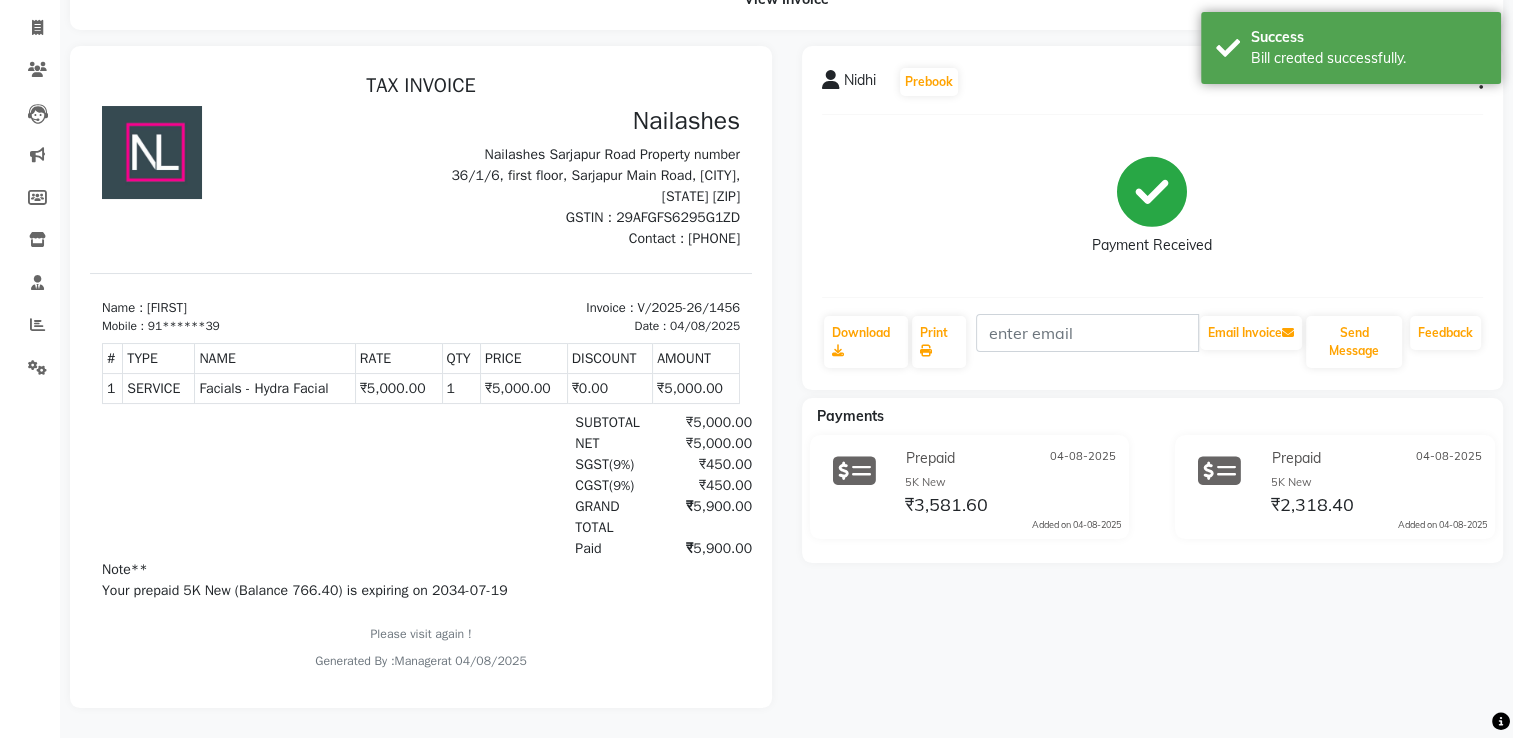 scroll, scrollTop: 0, scrollLeft: 0, axis: both 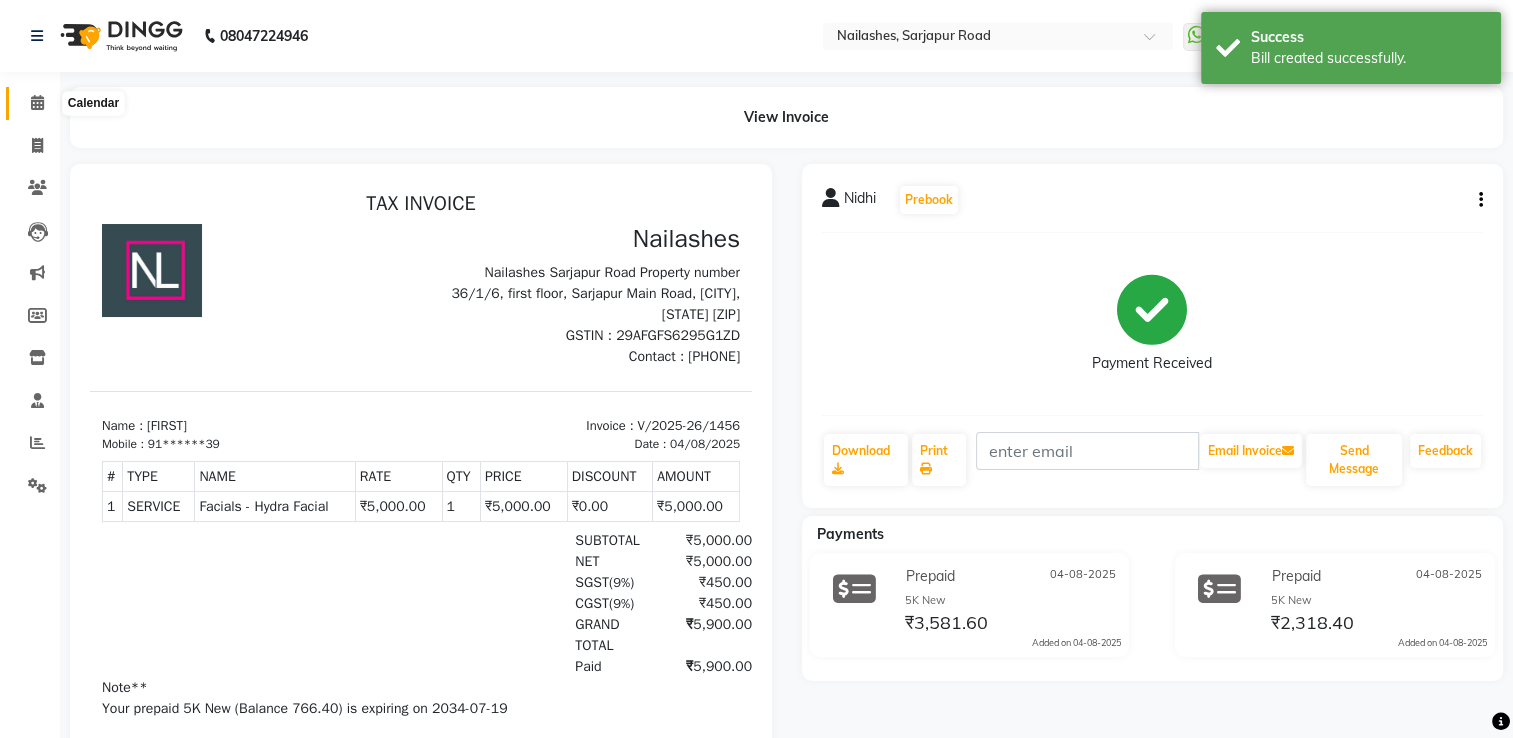 click 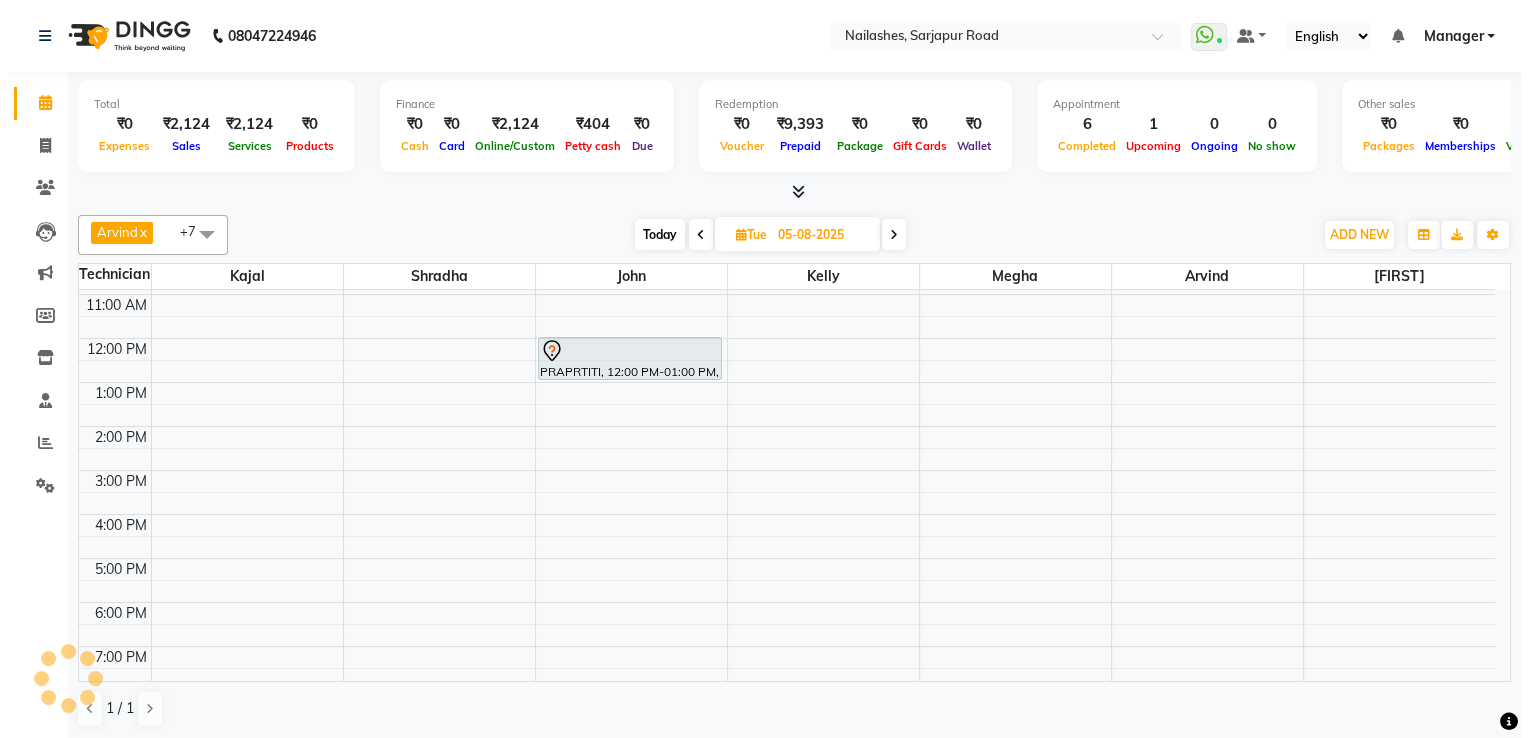 scroll, scrollTop: 0, scrollLeft: 0, axis: both 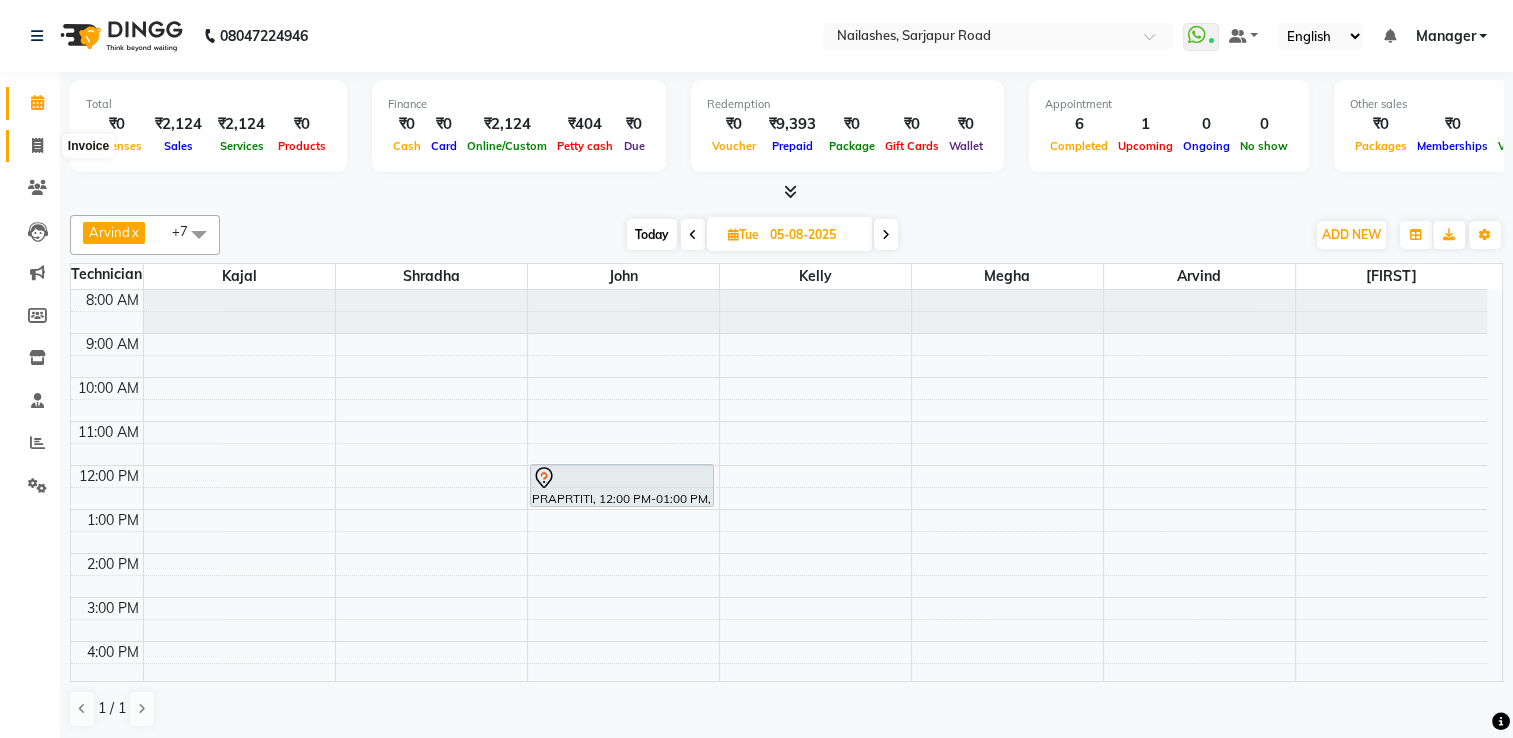 click 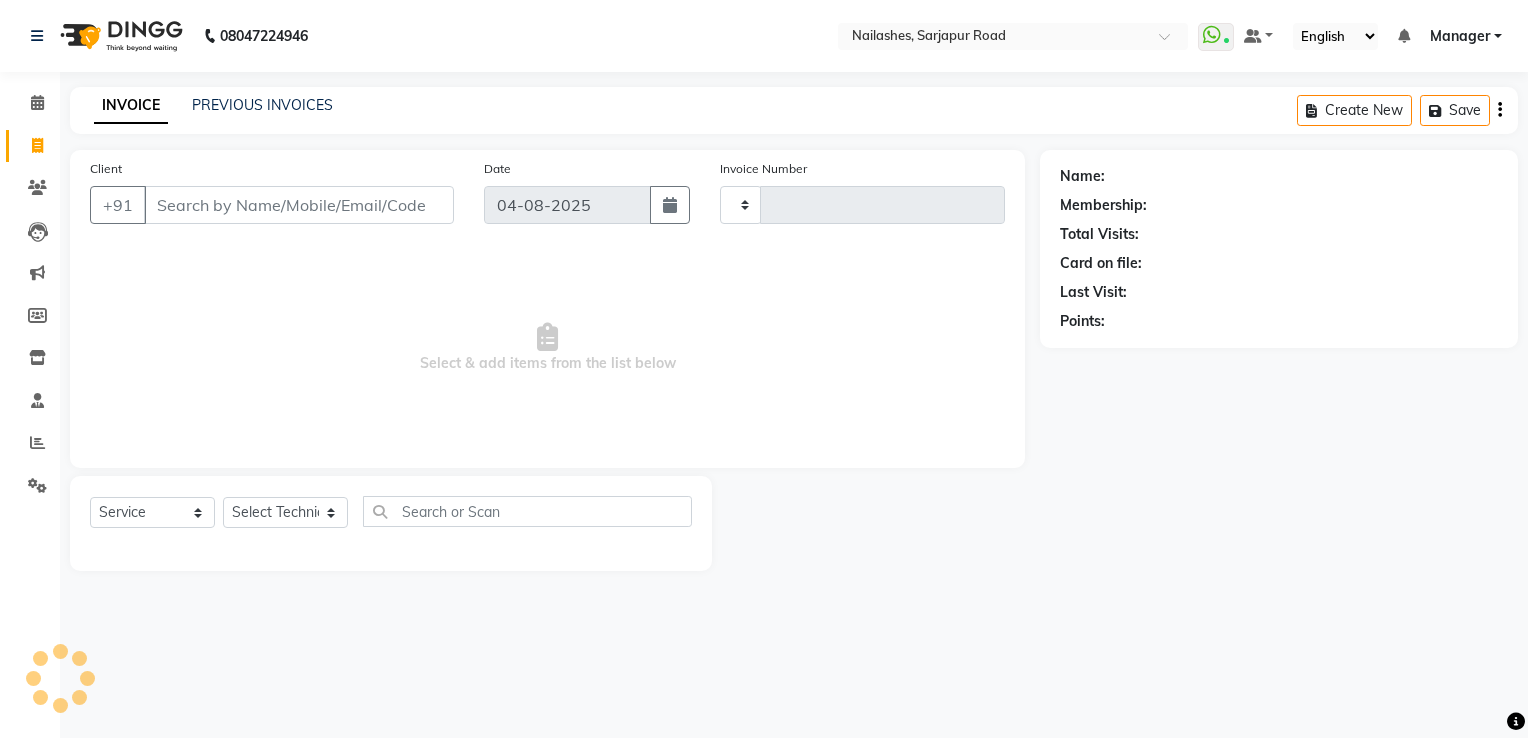 type on "1457" 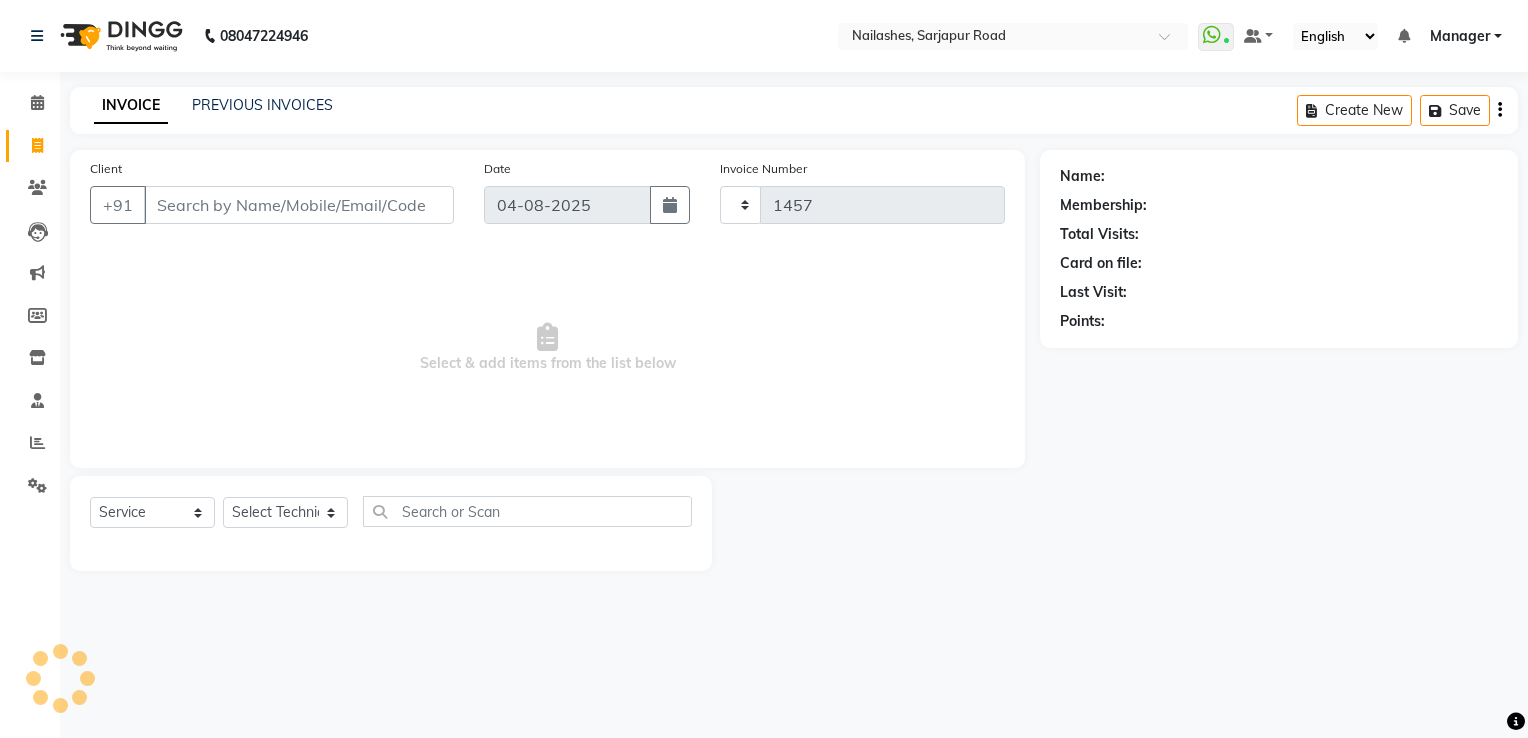 select on "6579" 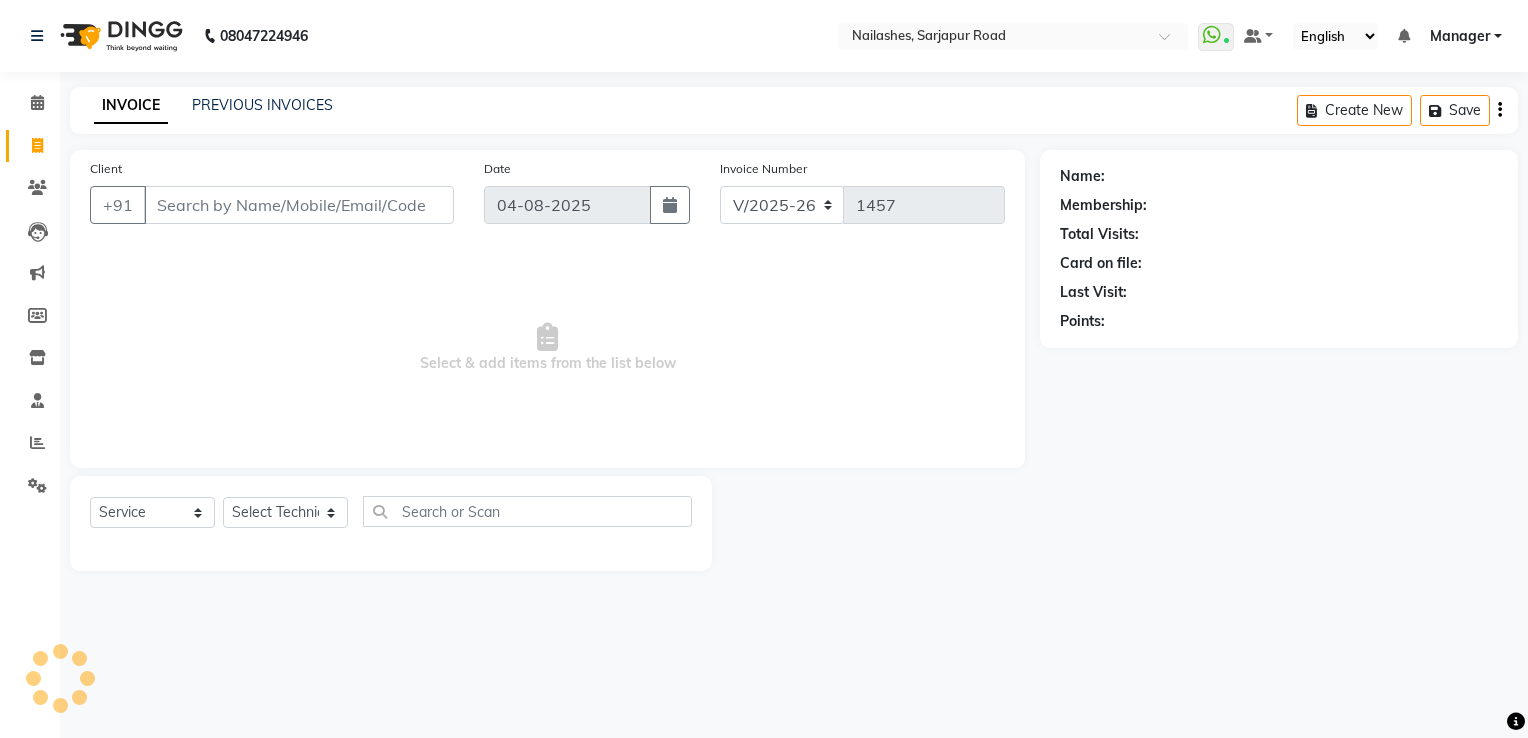 click on "Client" at bounding box center (299, 205) 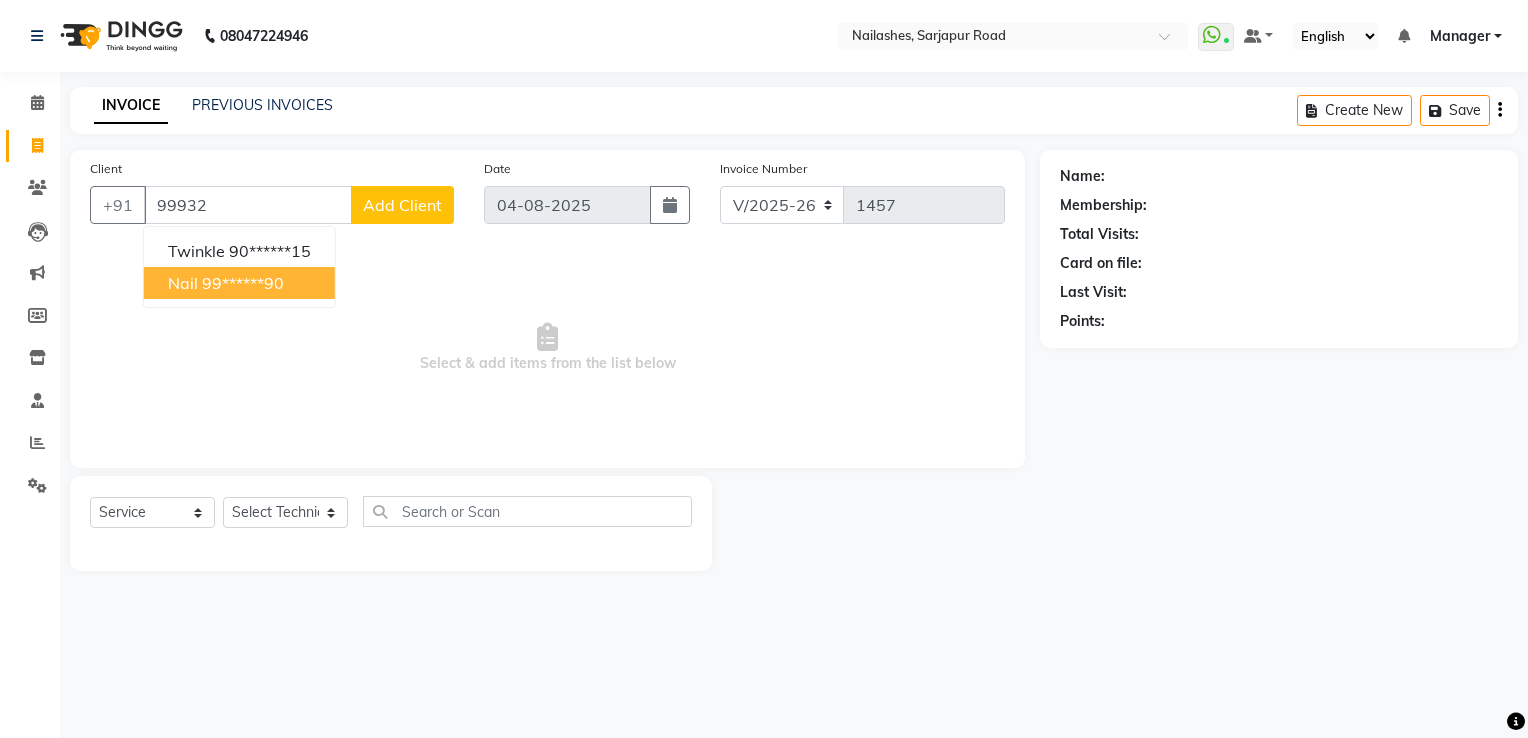 click on "nail" at bounding box center (183, 283) 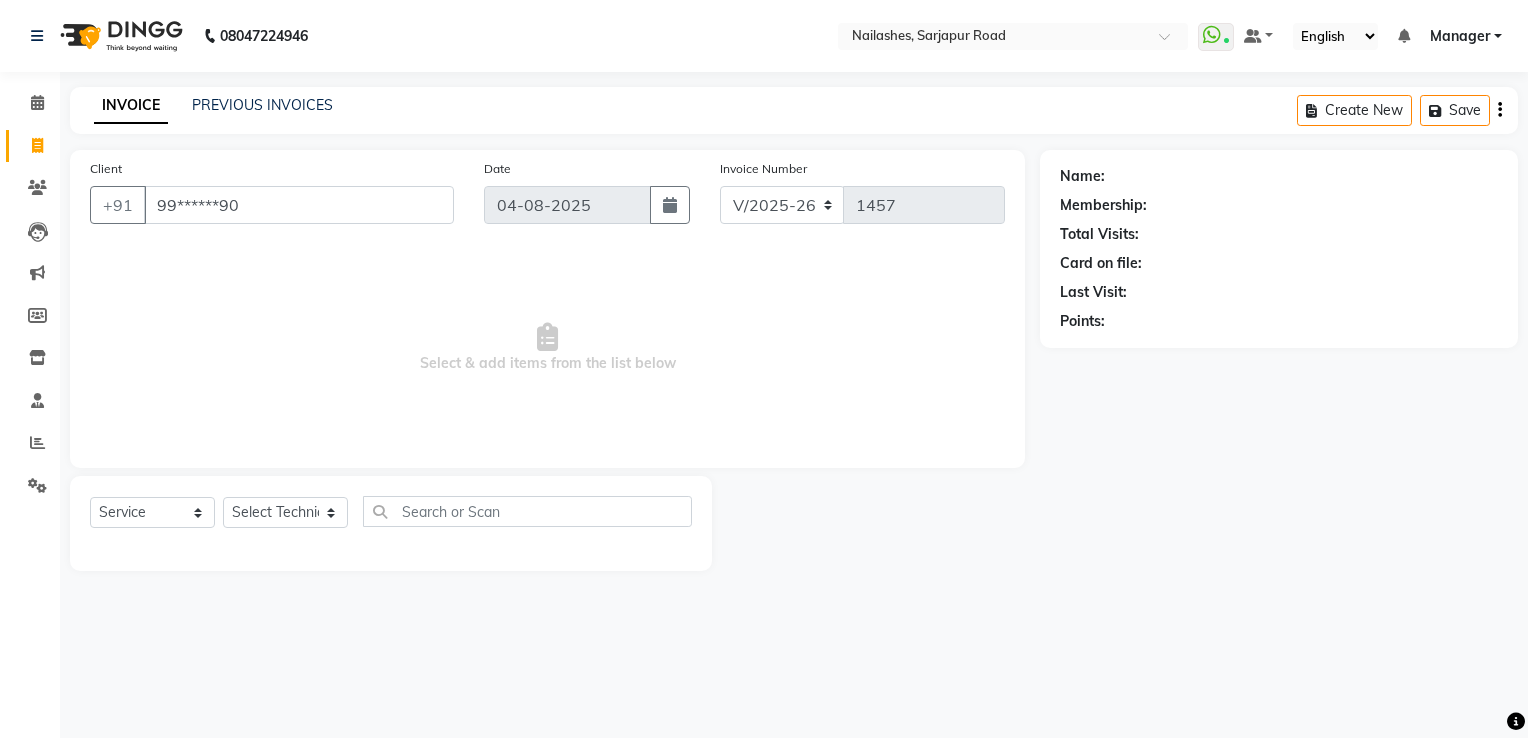 type on "99******90" 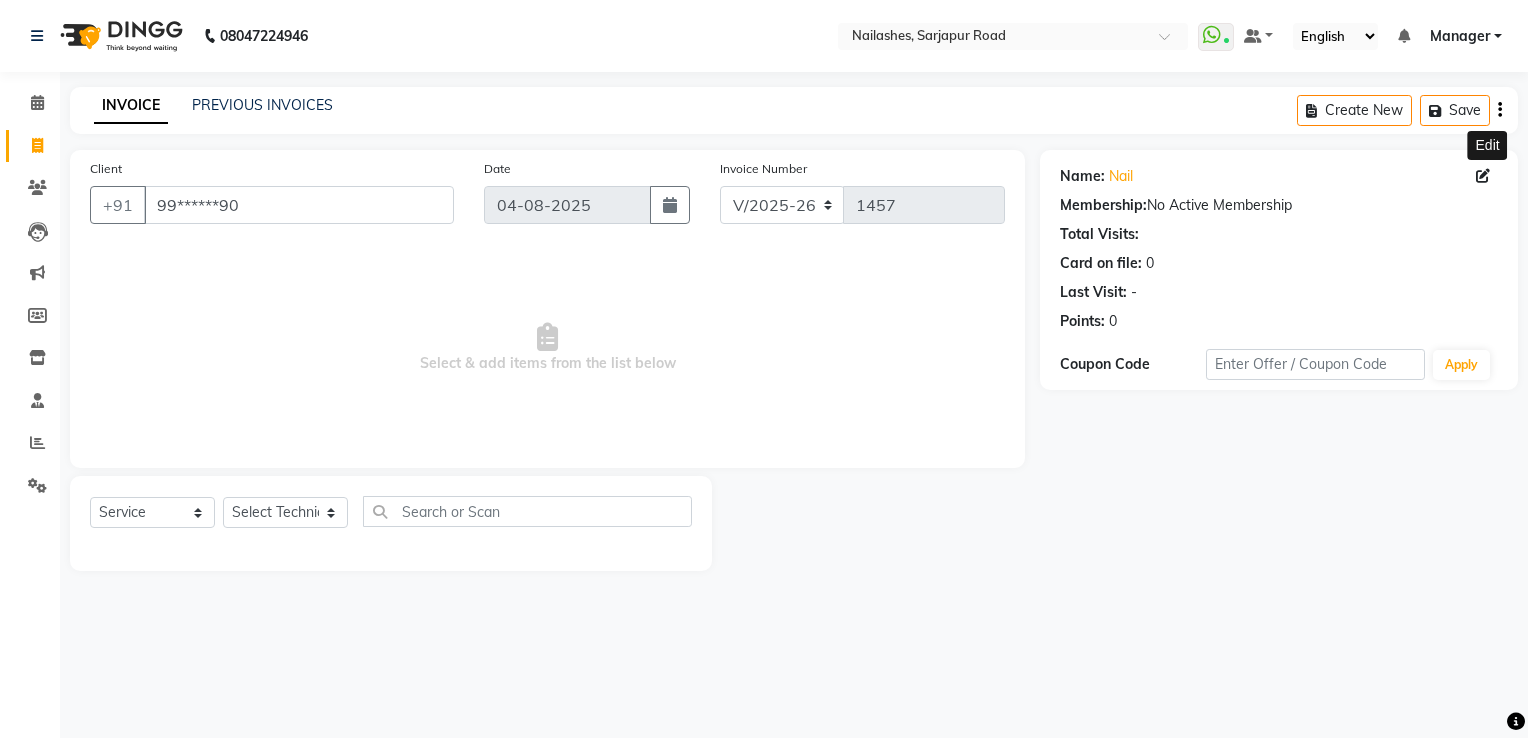 click 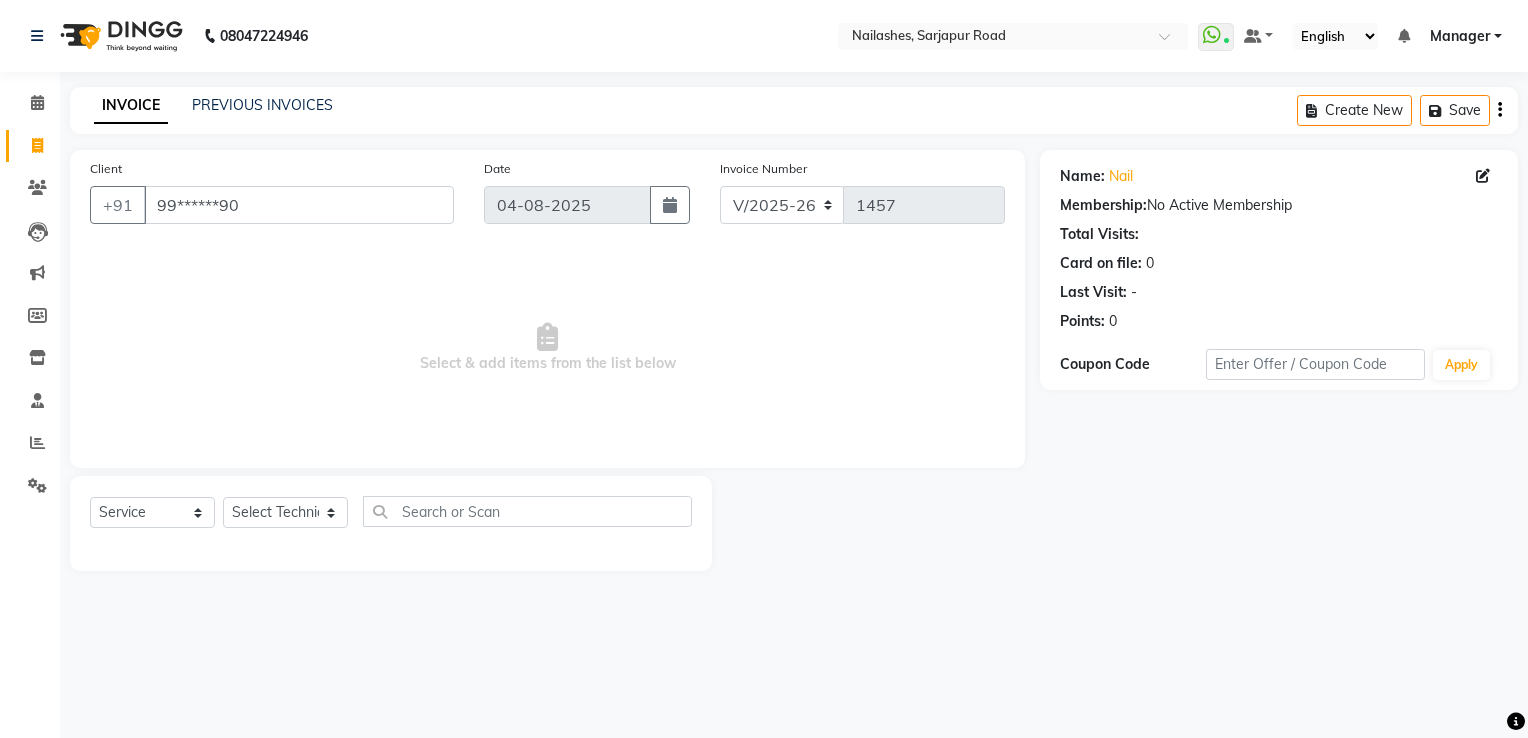 select on "21" 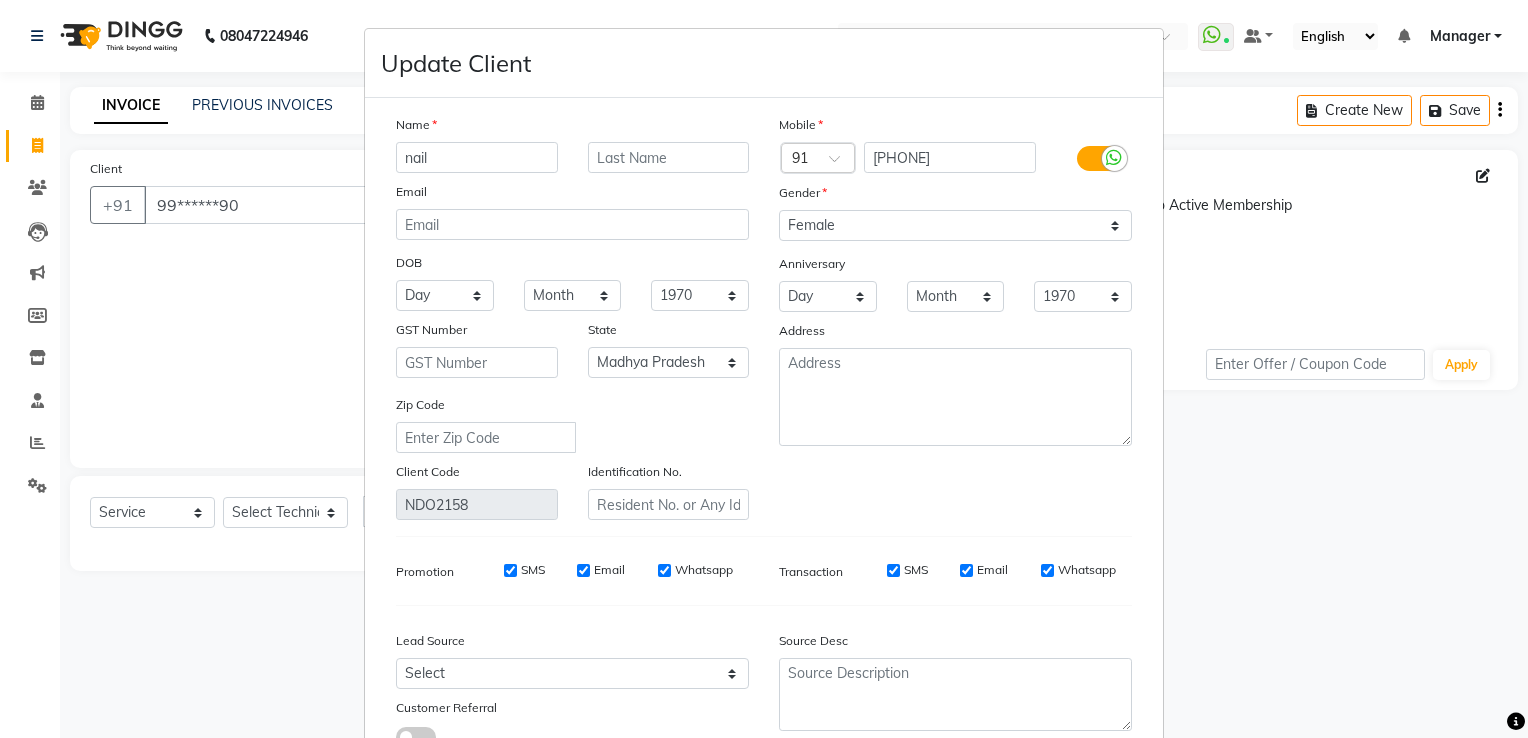 click on "nail" at bounding box center (477, 157) 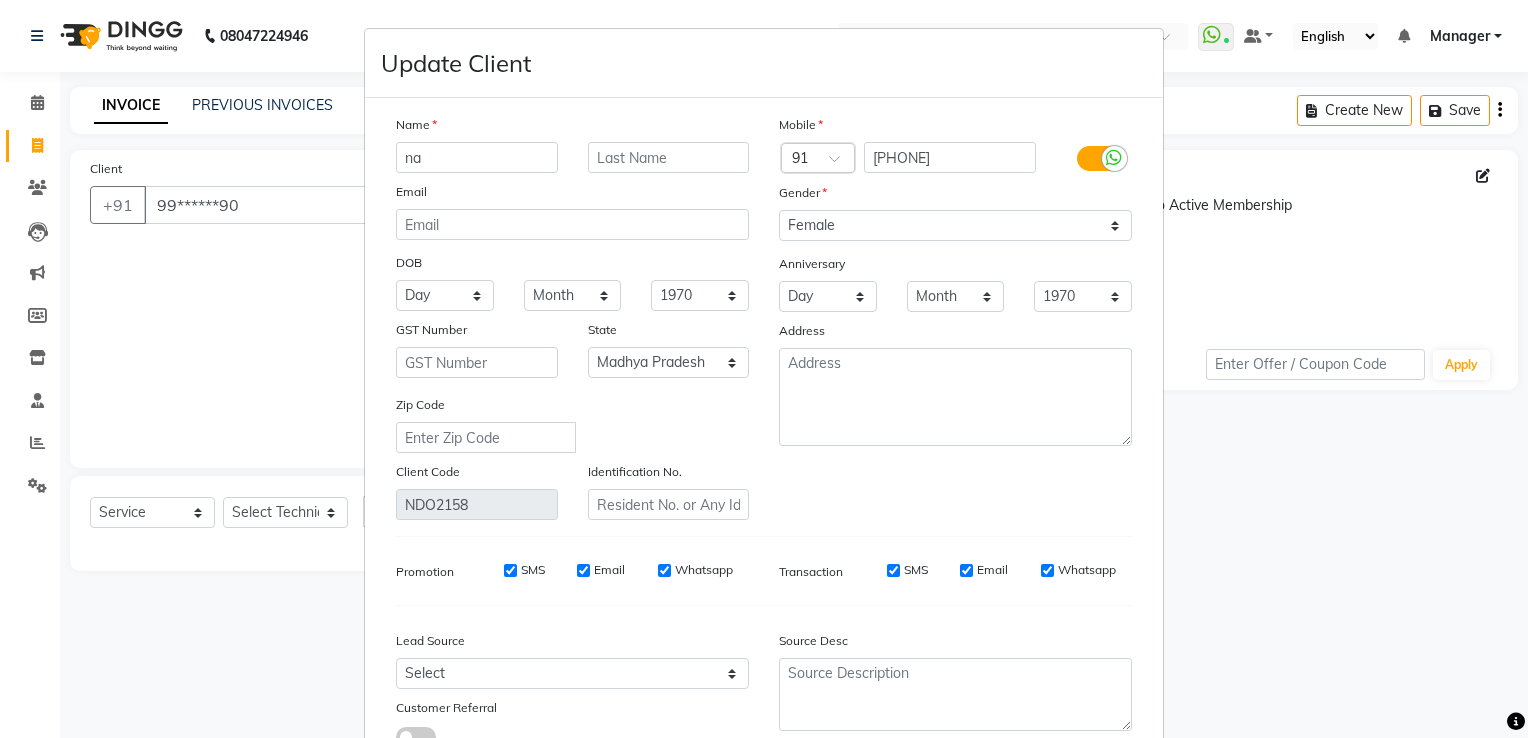 type on "n" 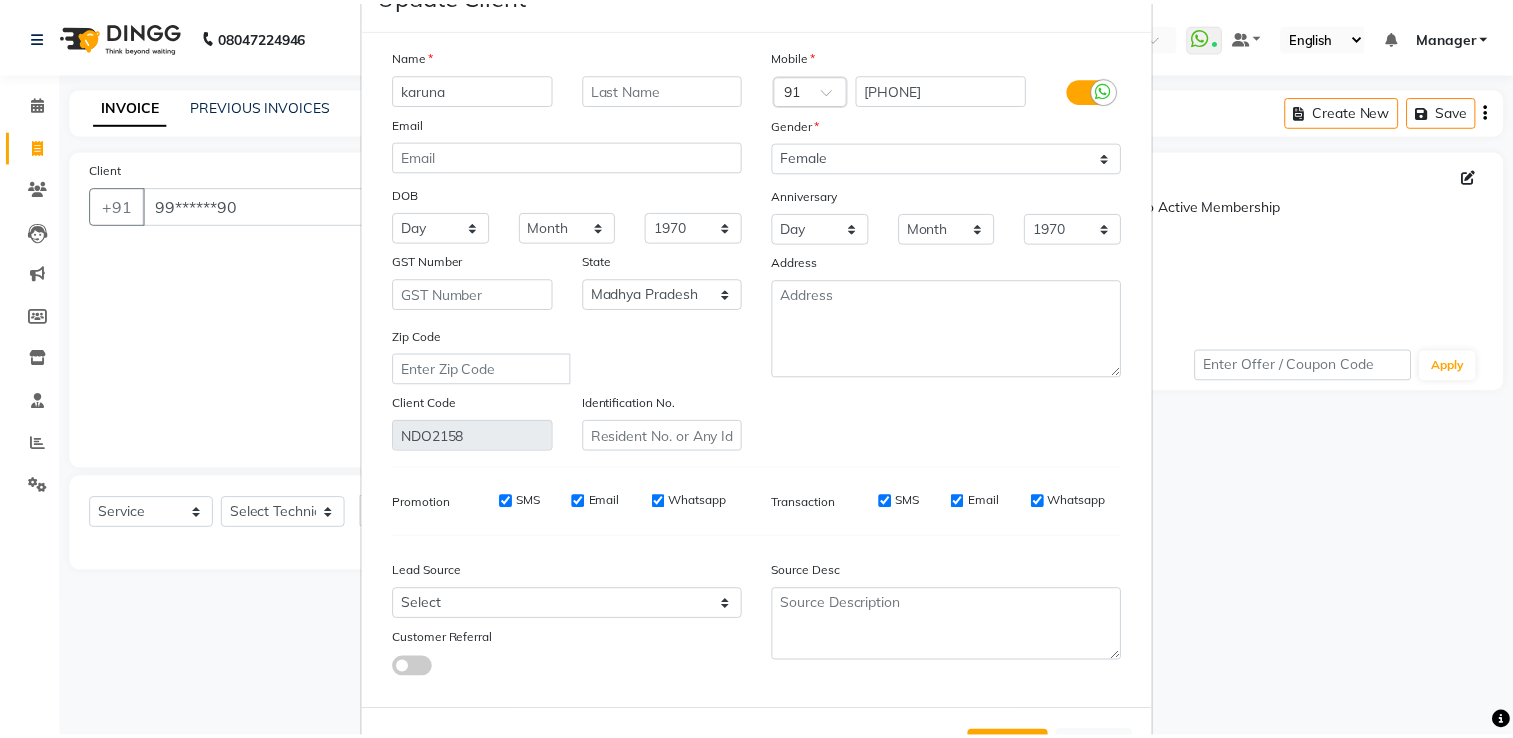 scroll, scrollTop: 159, scrollLeft: 0, axis: vertical 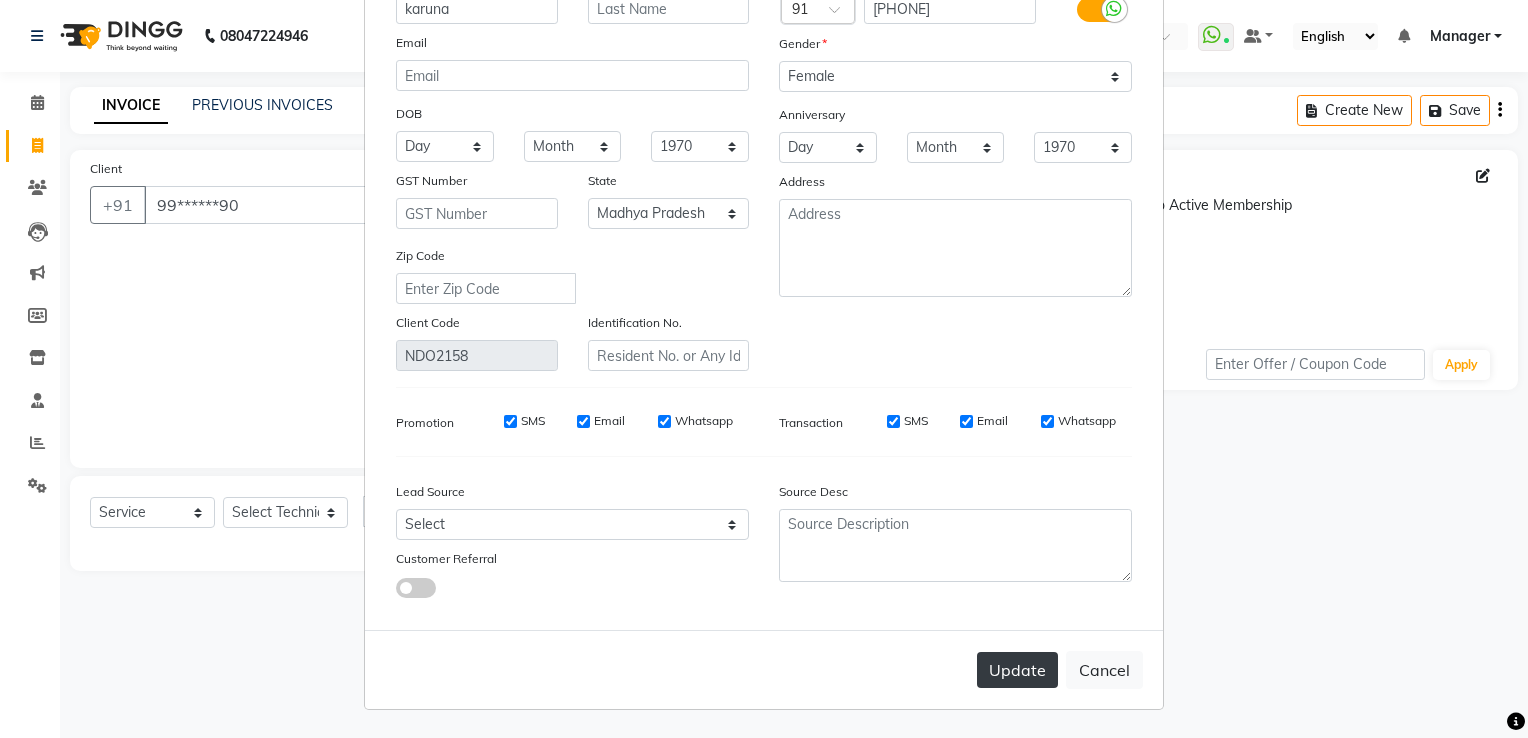 type on "karuna" 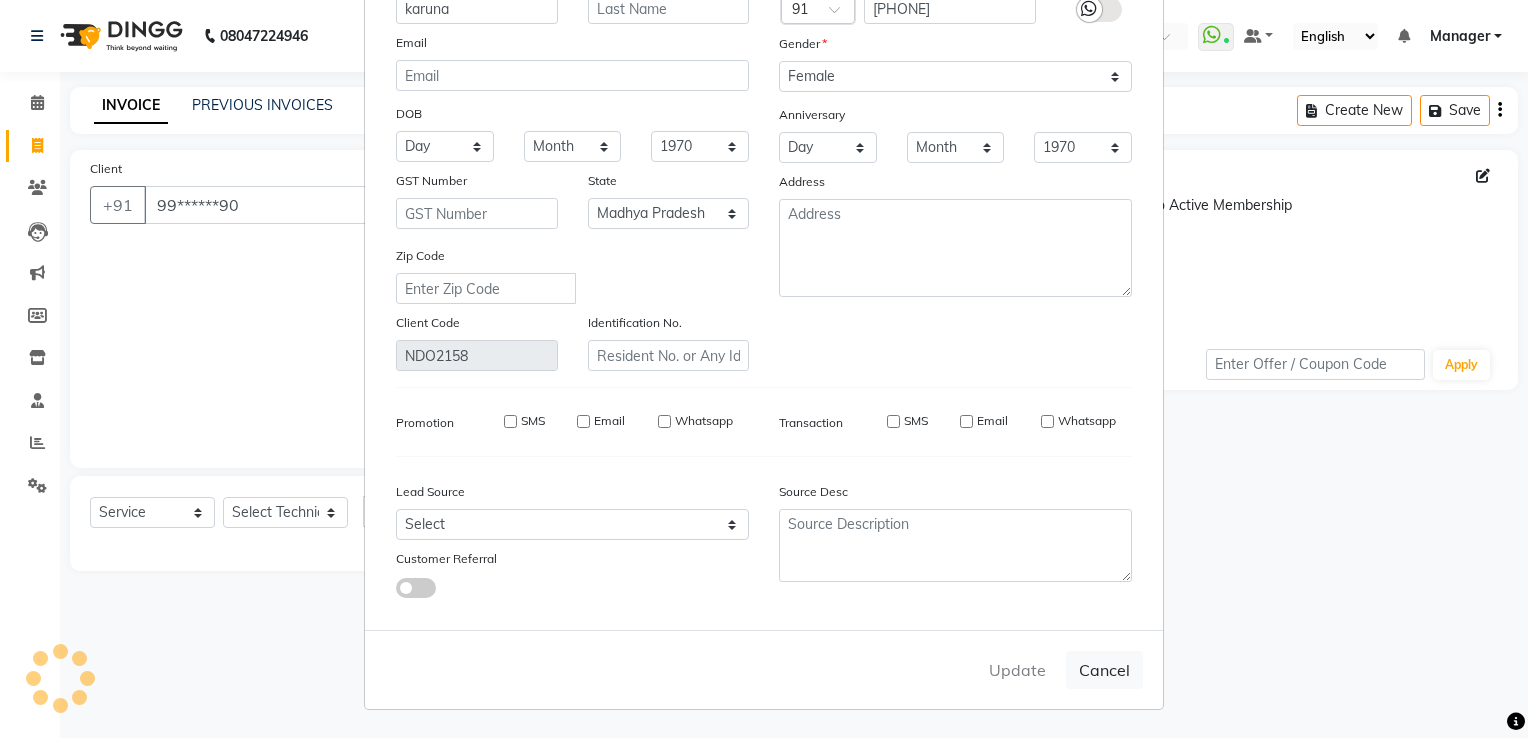 type 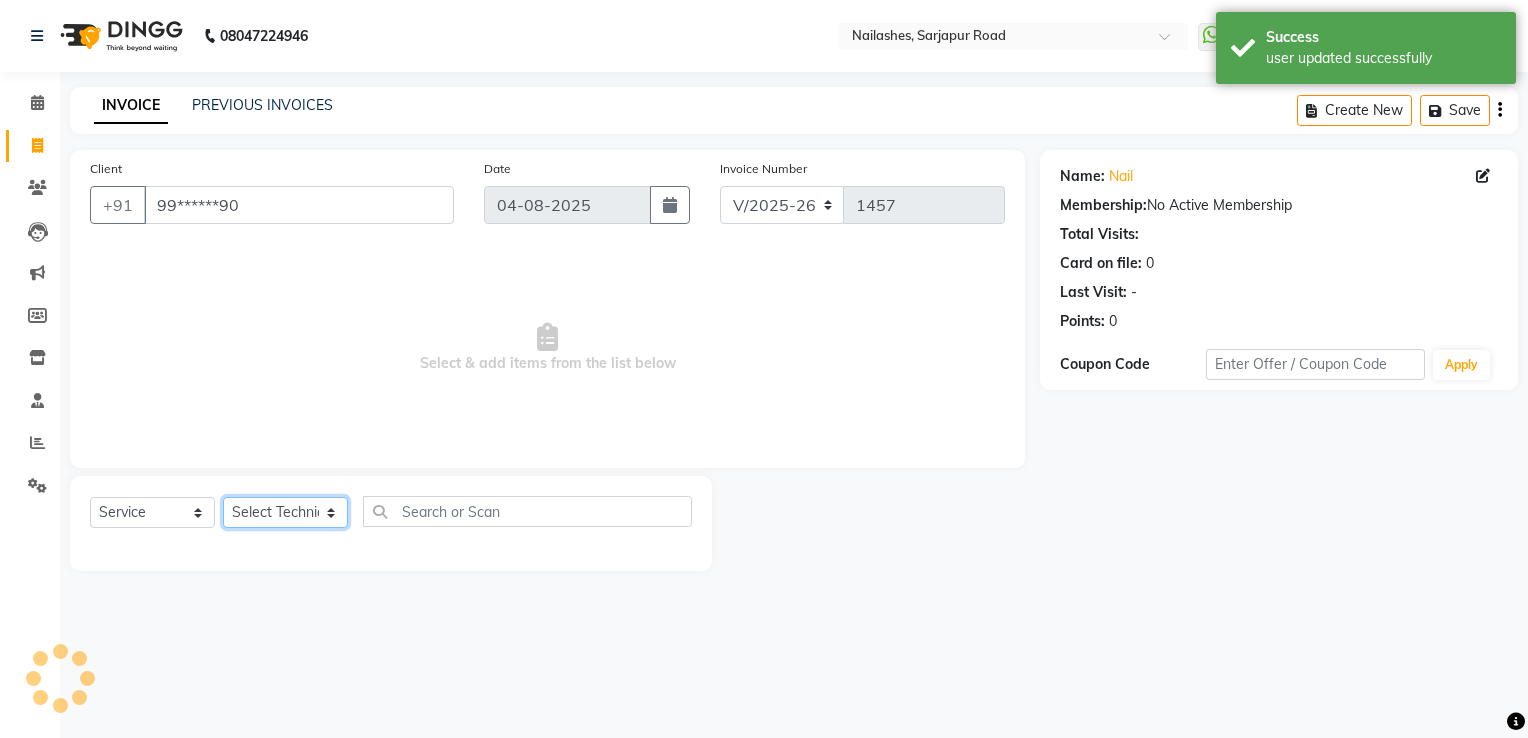 click on "Select Technician ARISH Arvind chandu Dipen Gulafshan John Kajal kelly kupu Manager megha Nirjala Owner pankaj PARE shradha" 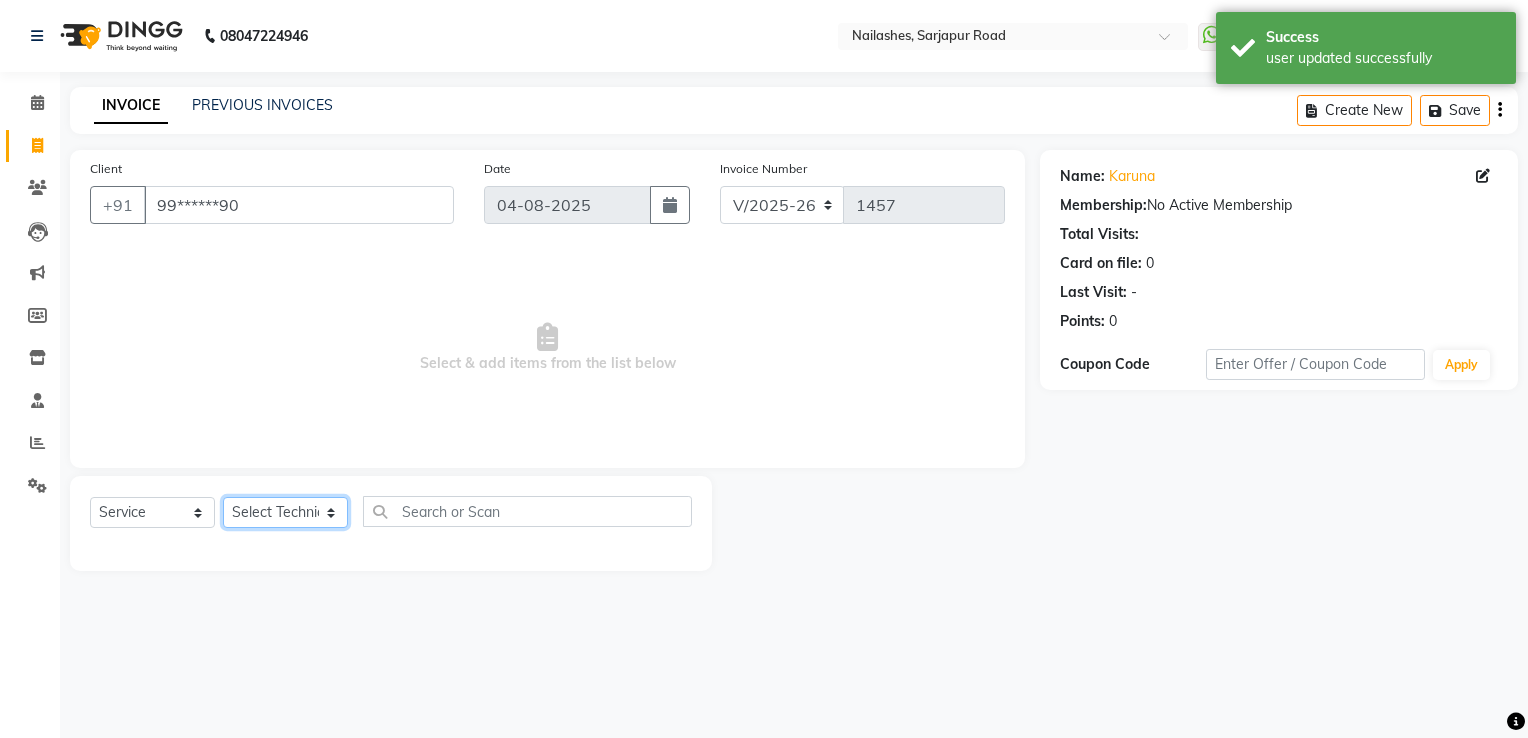 select on "68736" 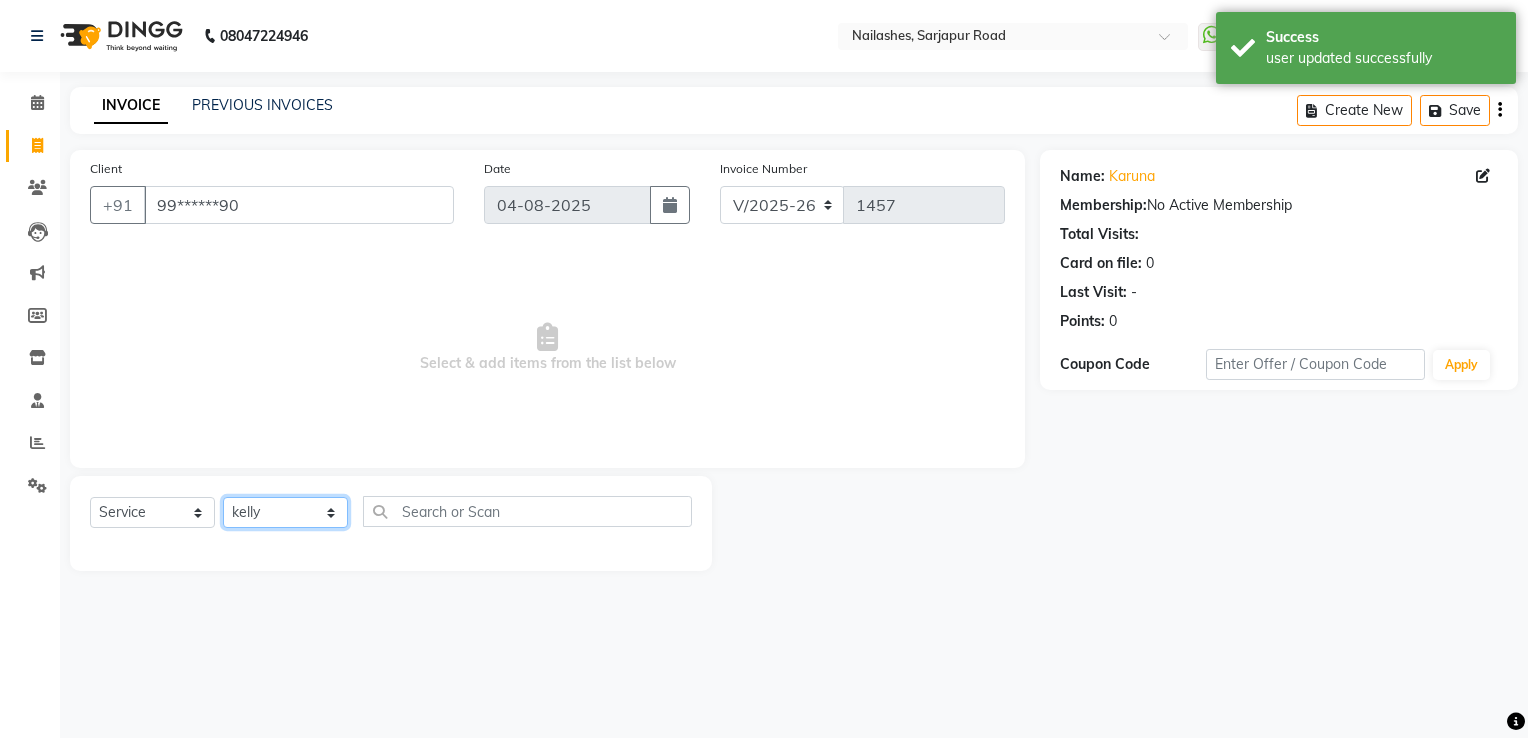 click on "Select Technician ARISH Arvind chandu Dipen Gulafshan John Kajal kelly kupu Manager megha Nirjala Owner pankaj PARE shradha" 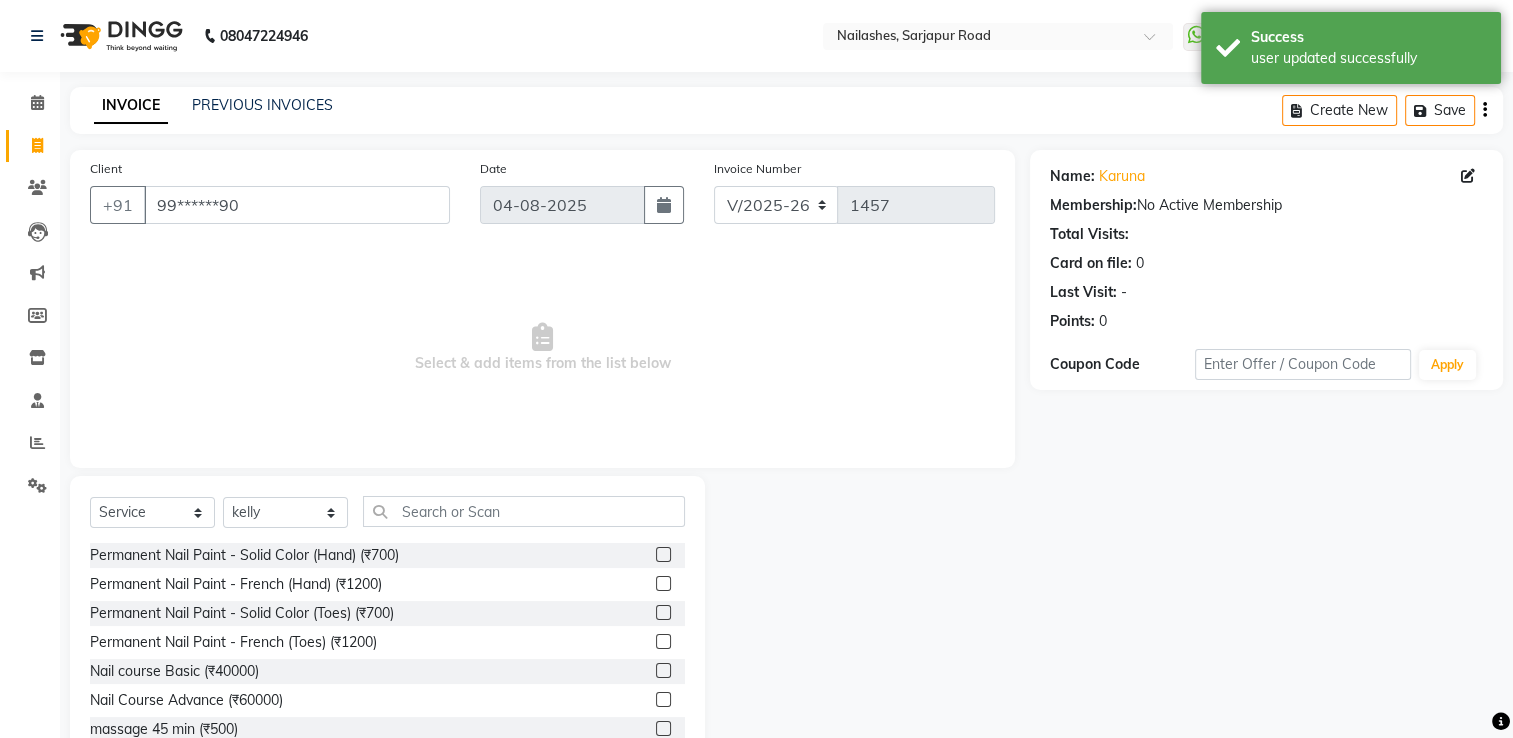 click 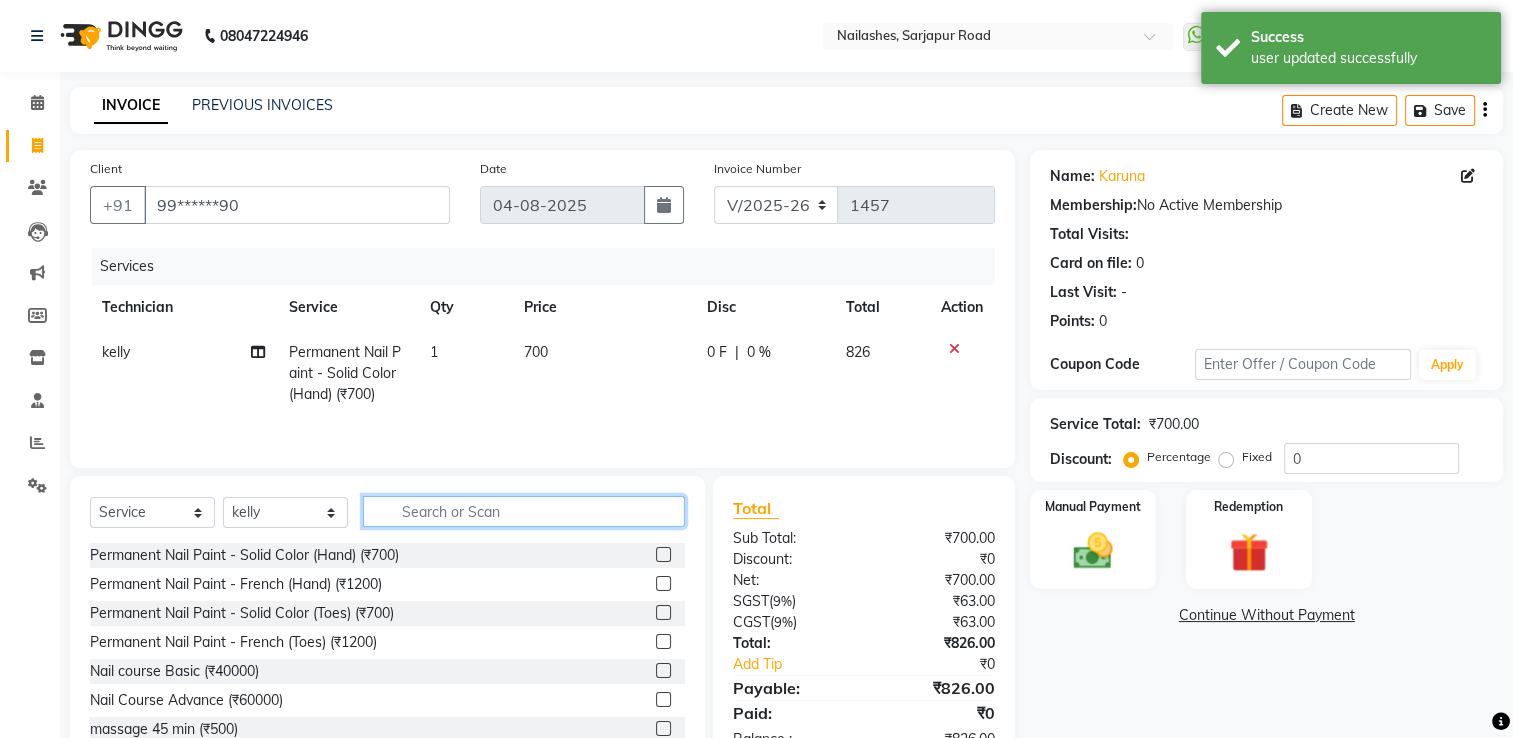 checkbox on "false" 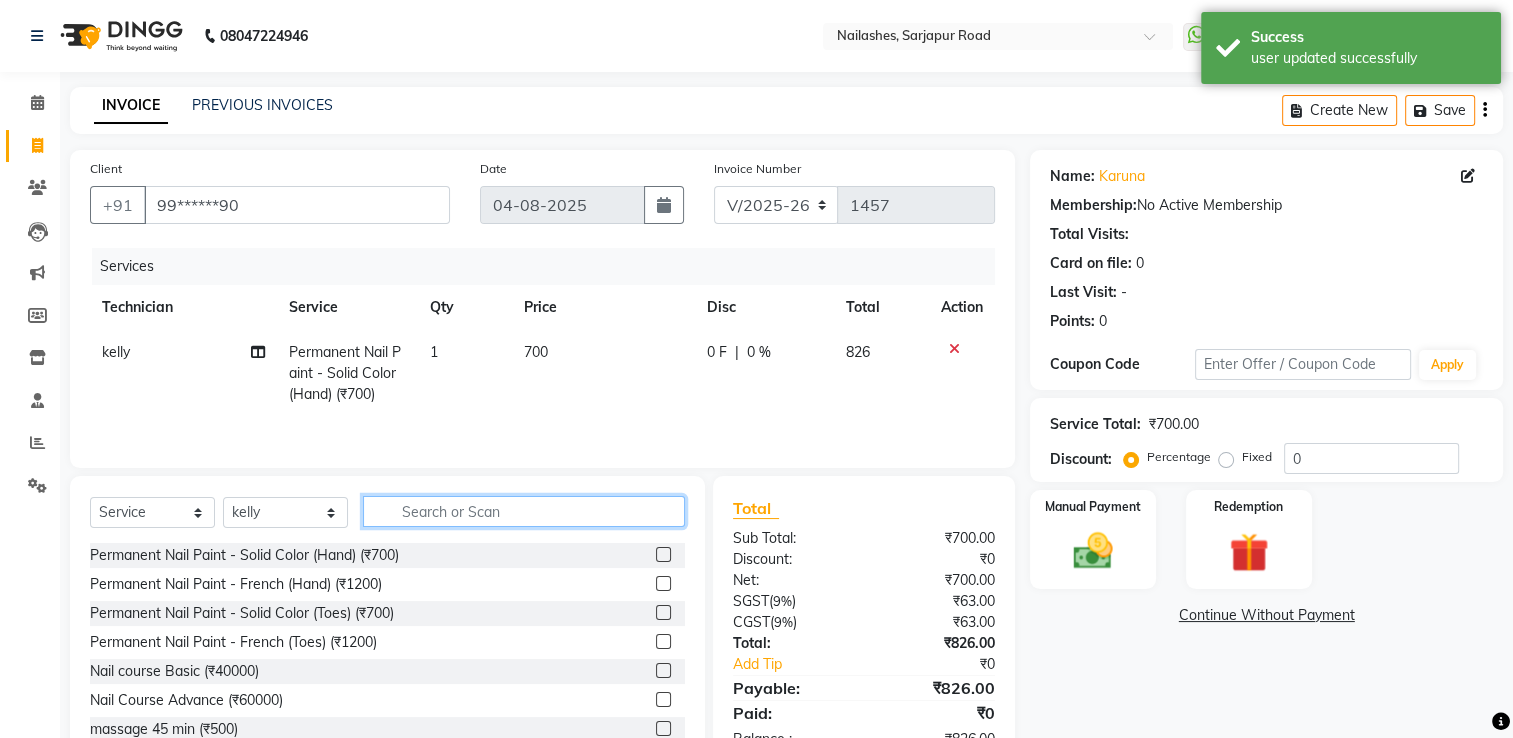 click 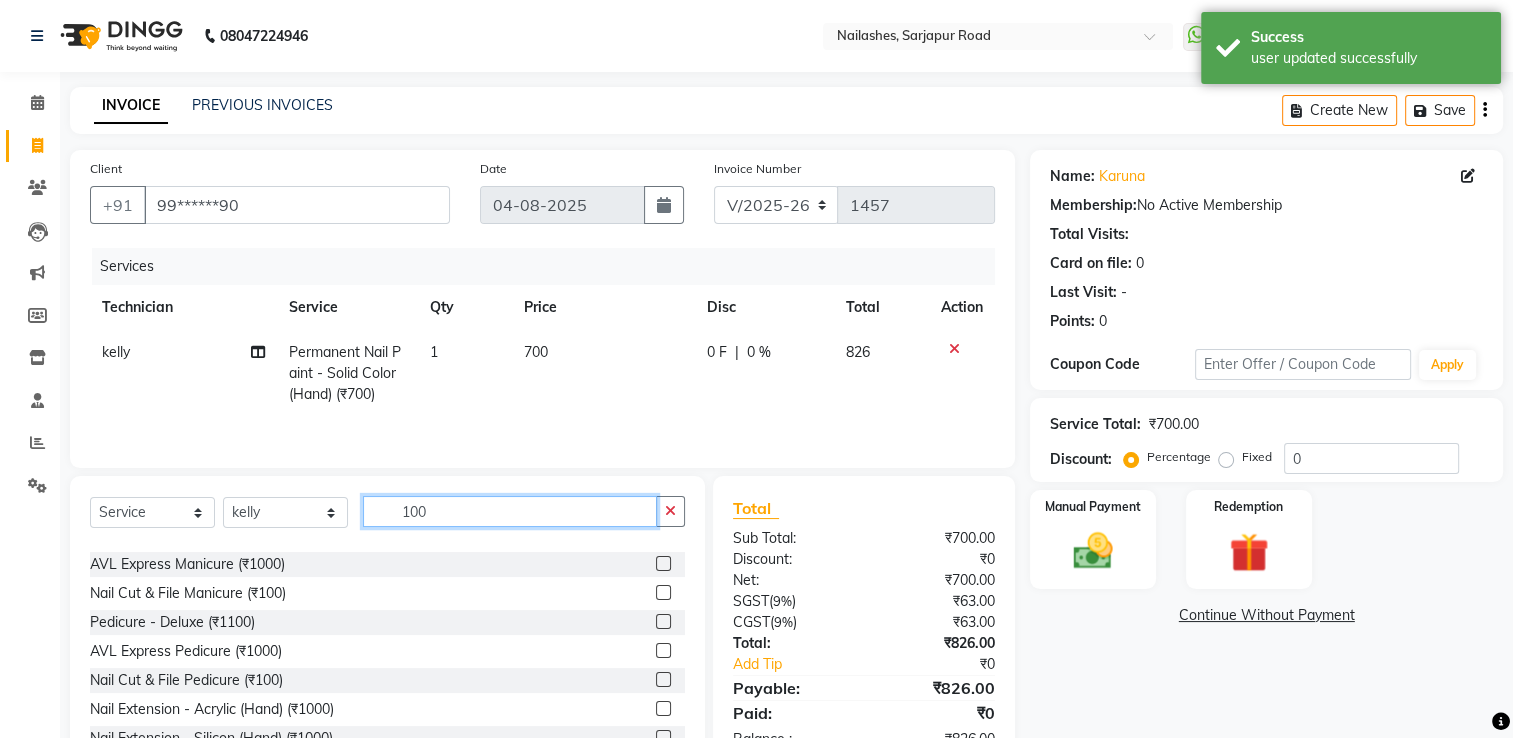 scroll, scrollTop: 200, scrollLeft: 0, axis: vertical 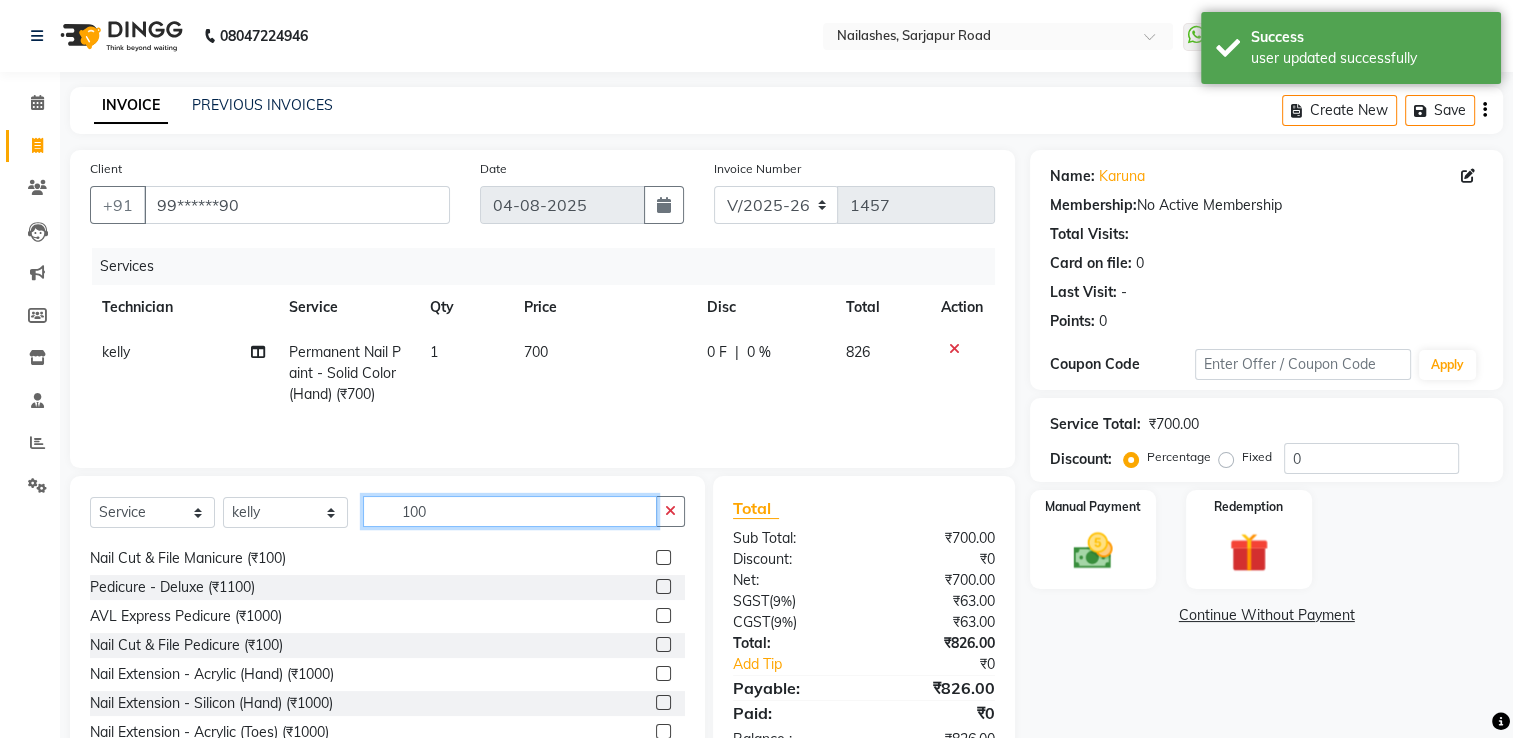 type on "100" 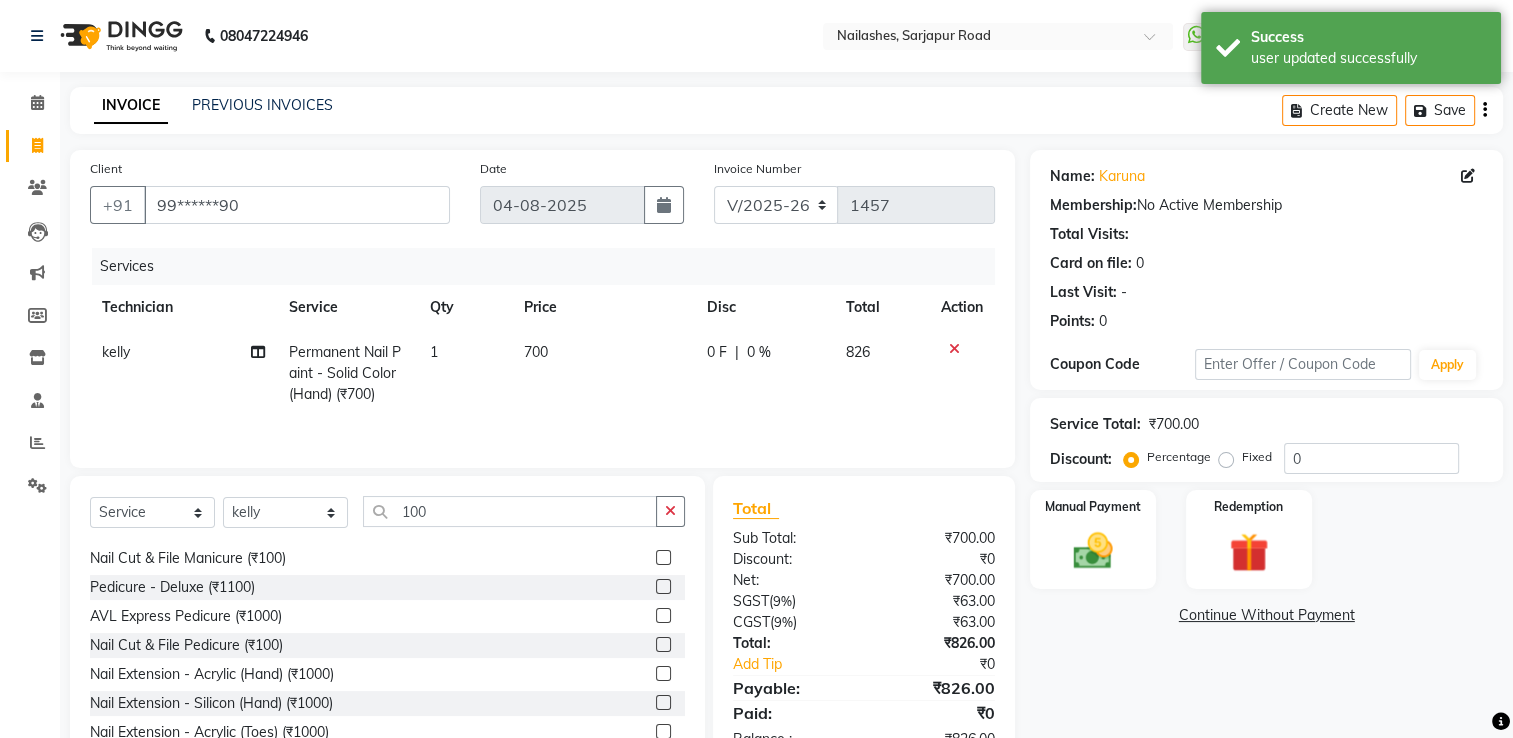 click 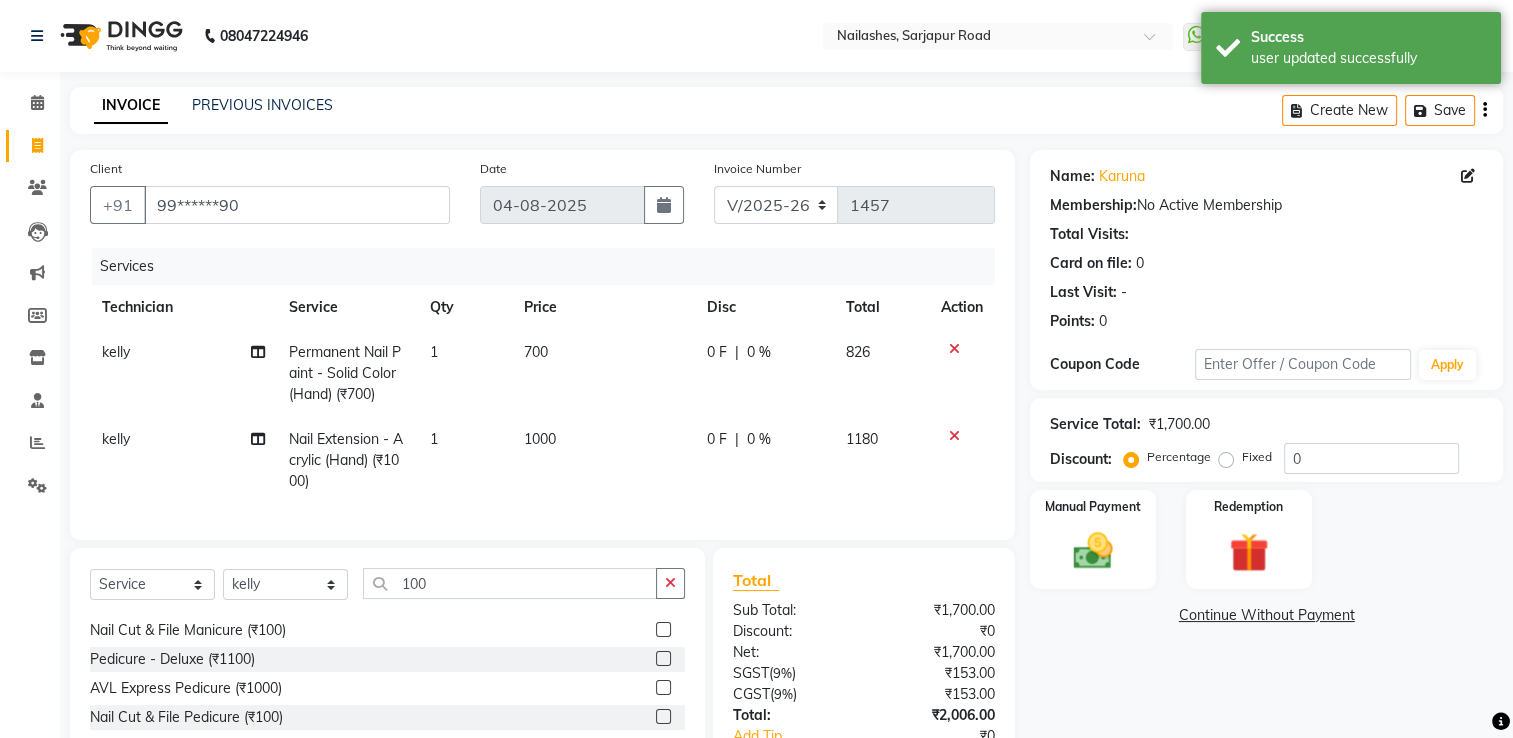 checkbox on "false" 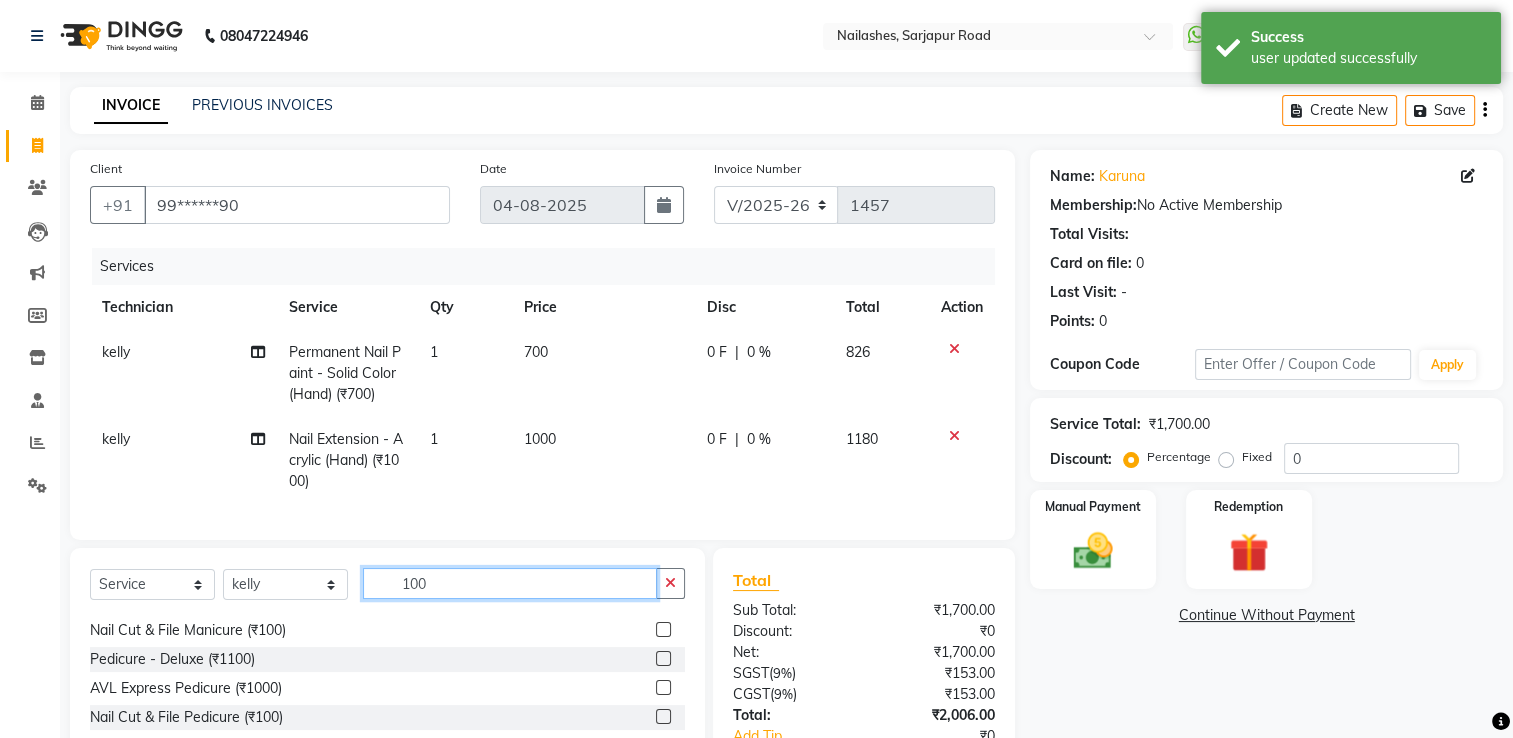click on "100" 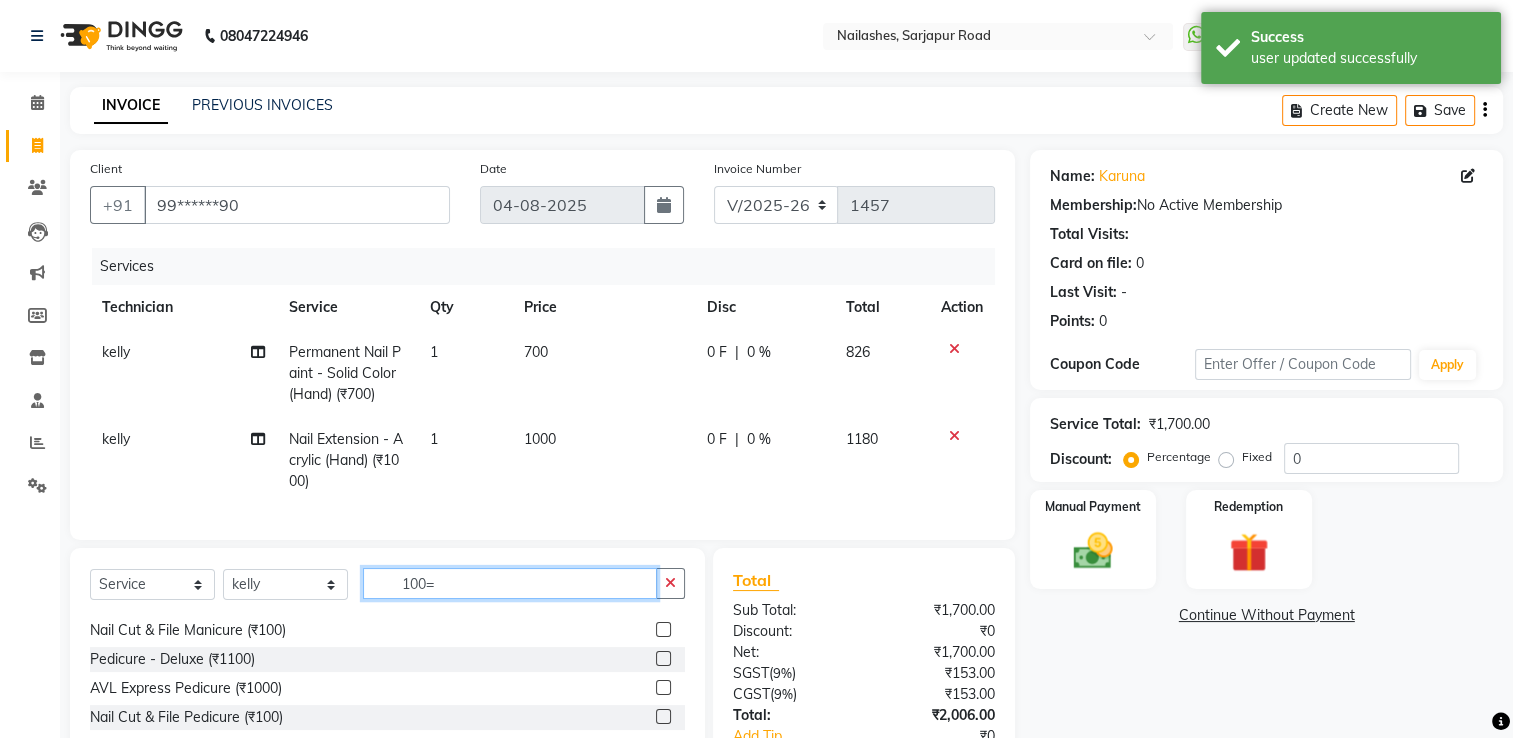 scroll, scrollTop: 0, scrollLeft: 0, axis: both 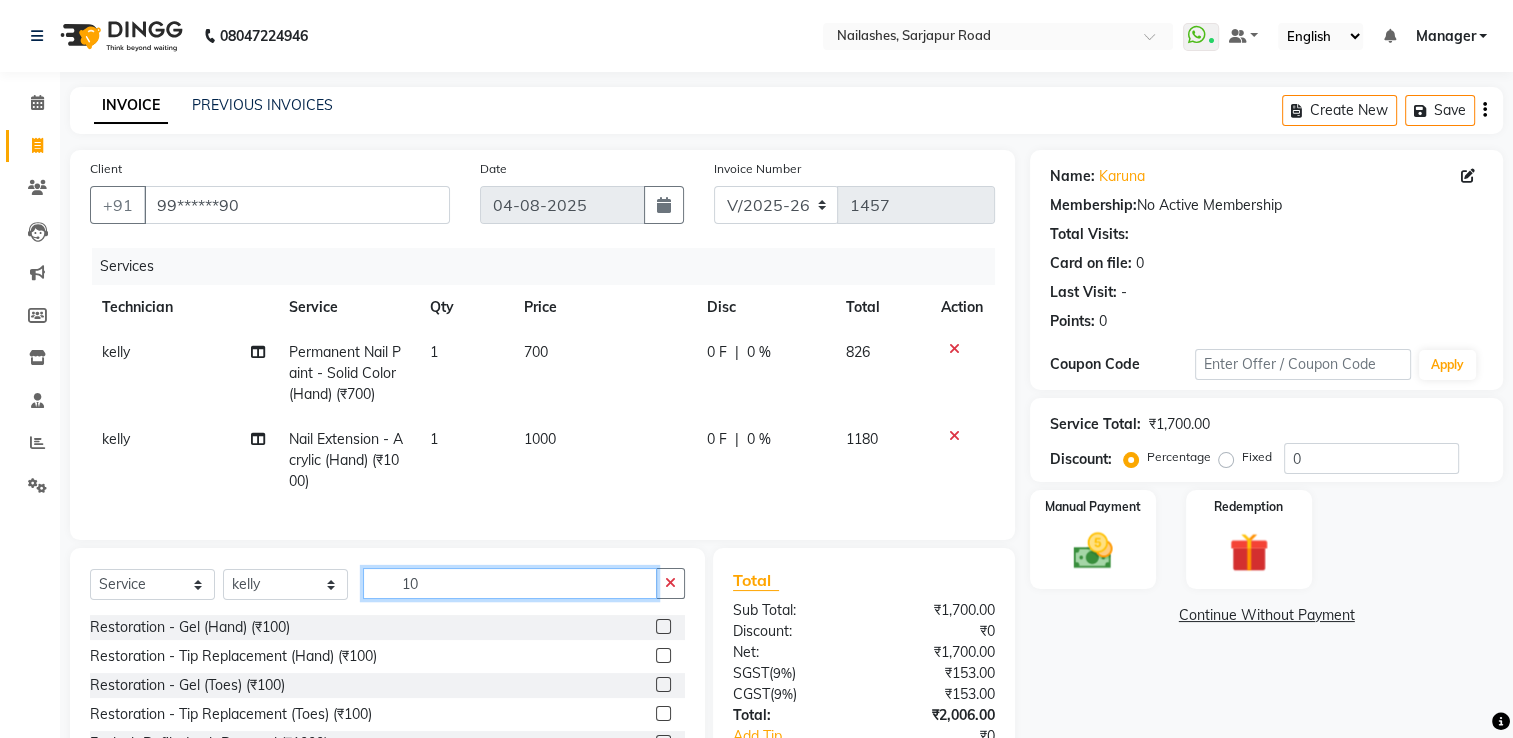 type on "1" 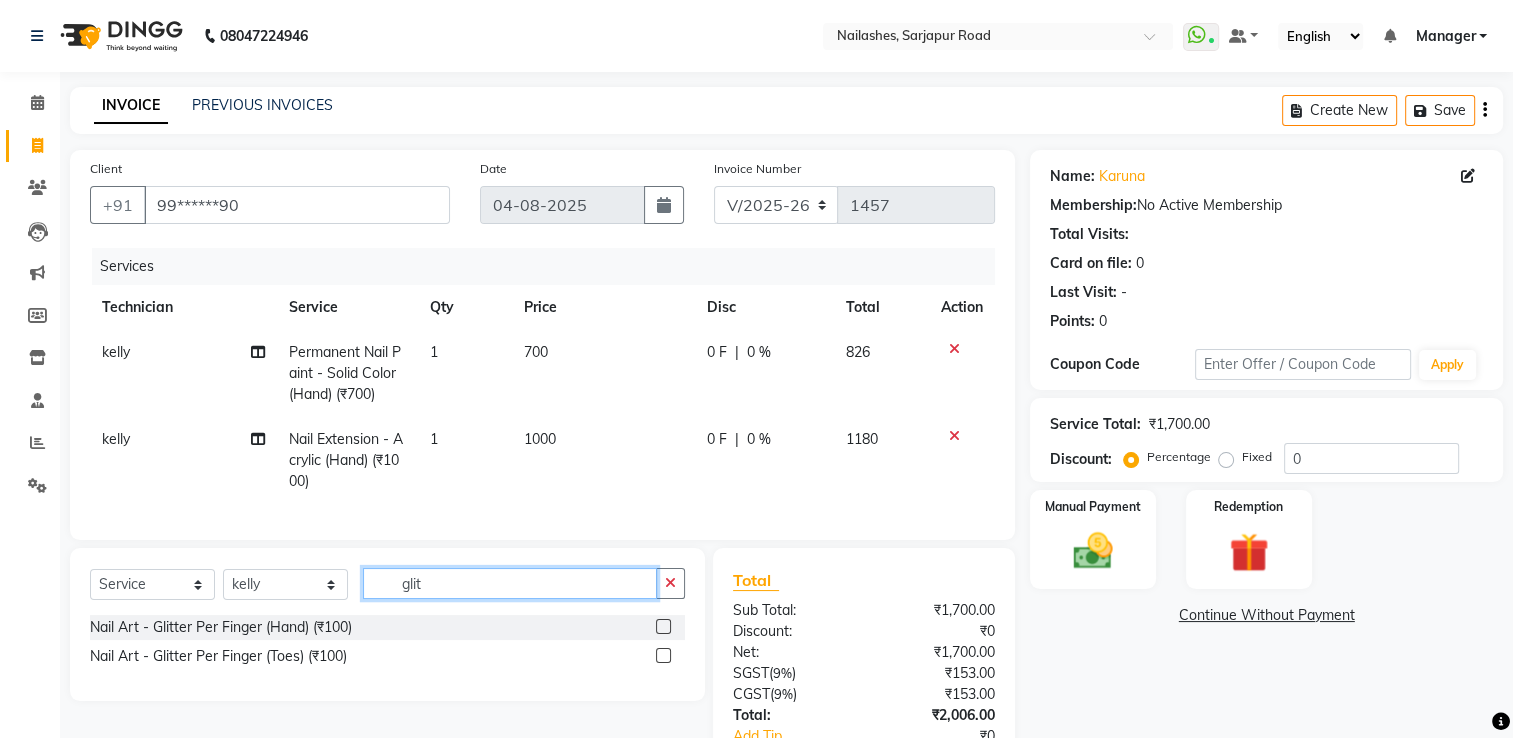 type on "glit" 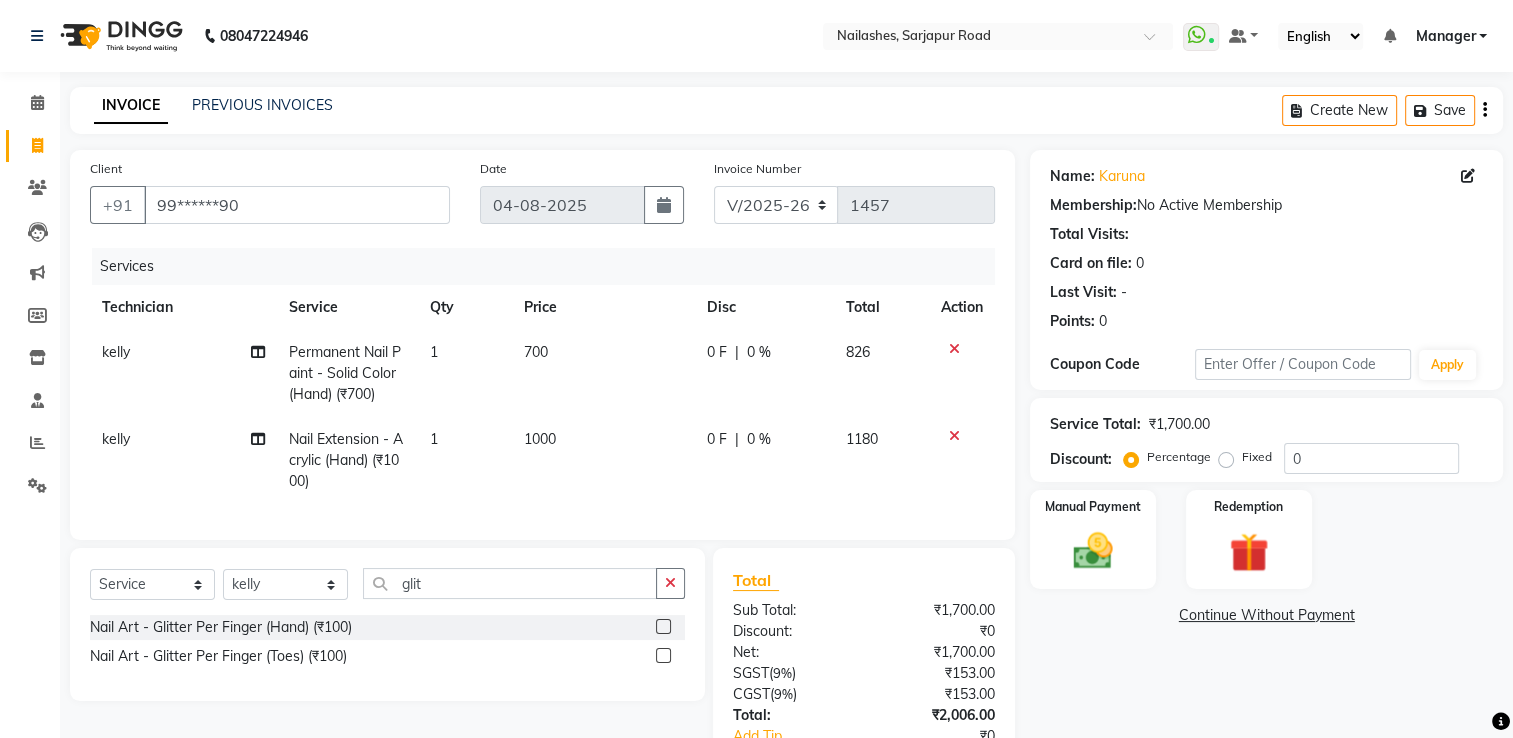 click 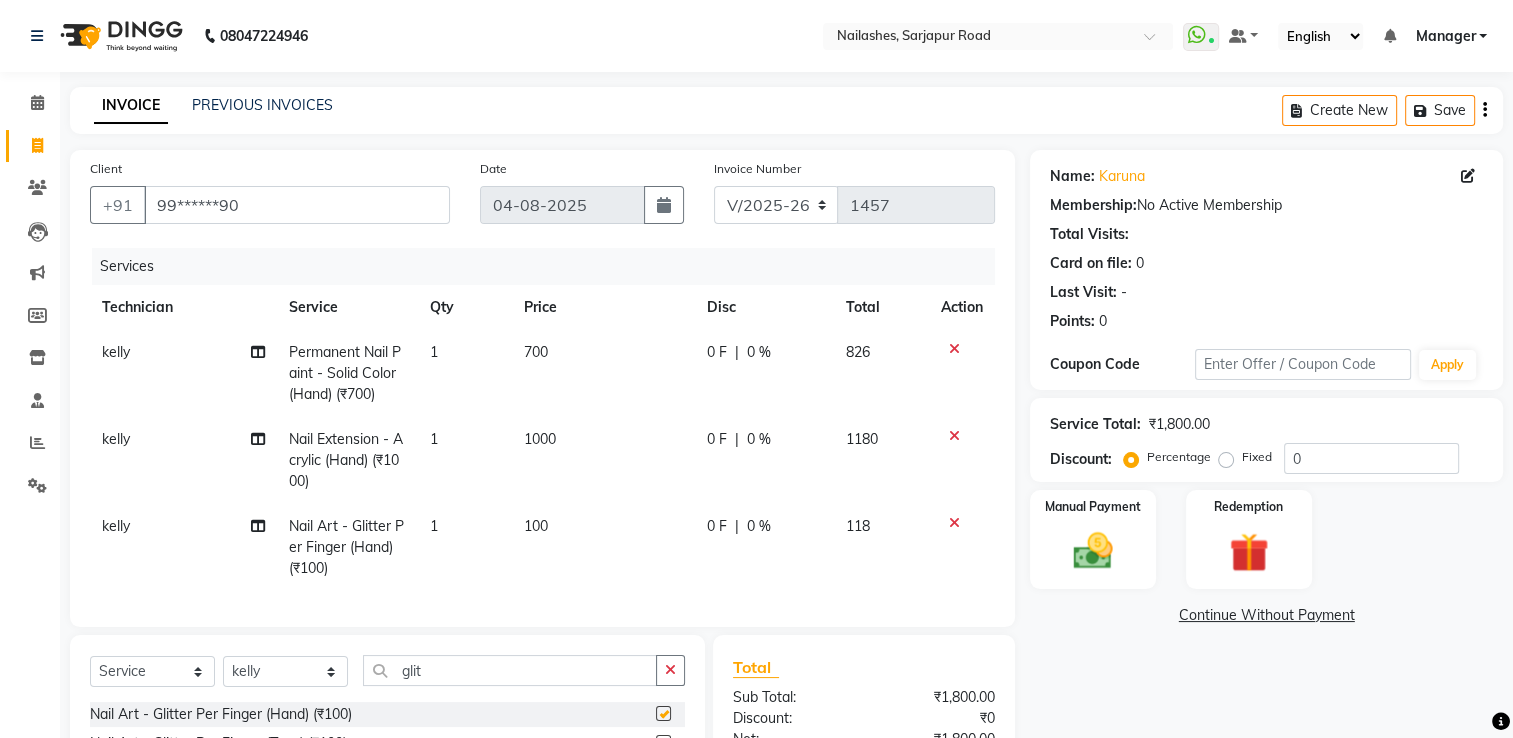 checkbox on "false" 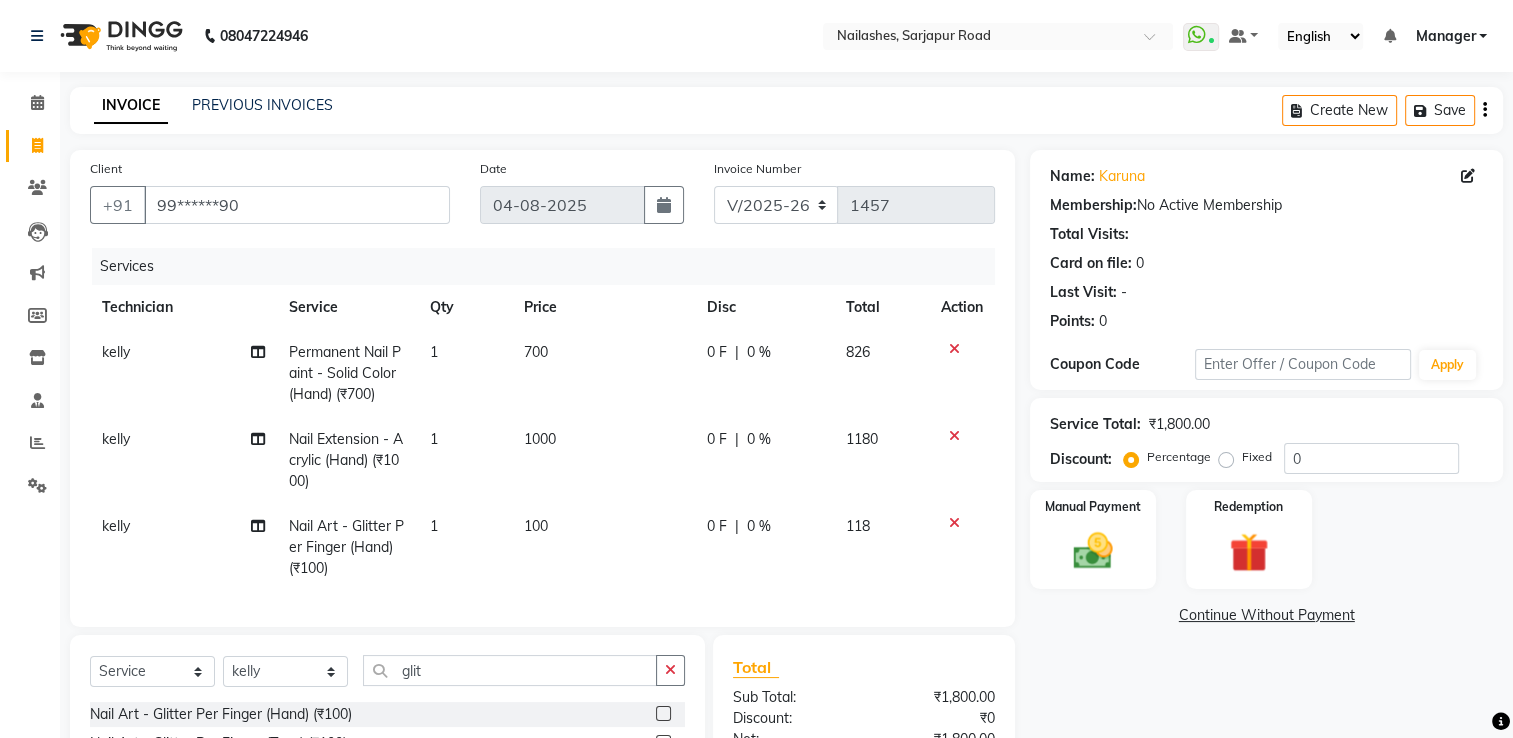 click on "1" 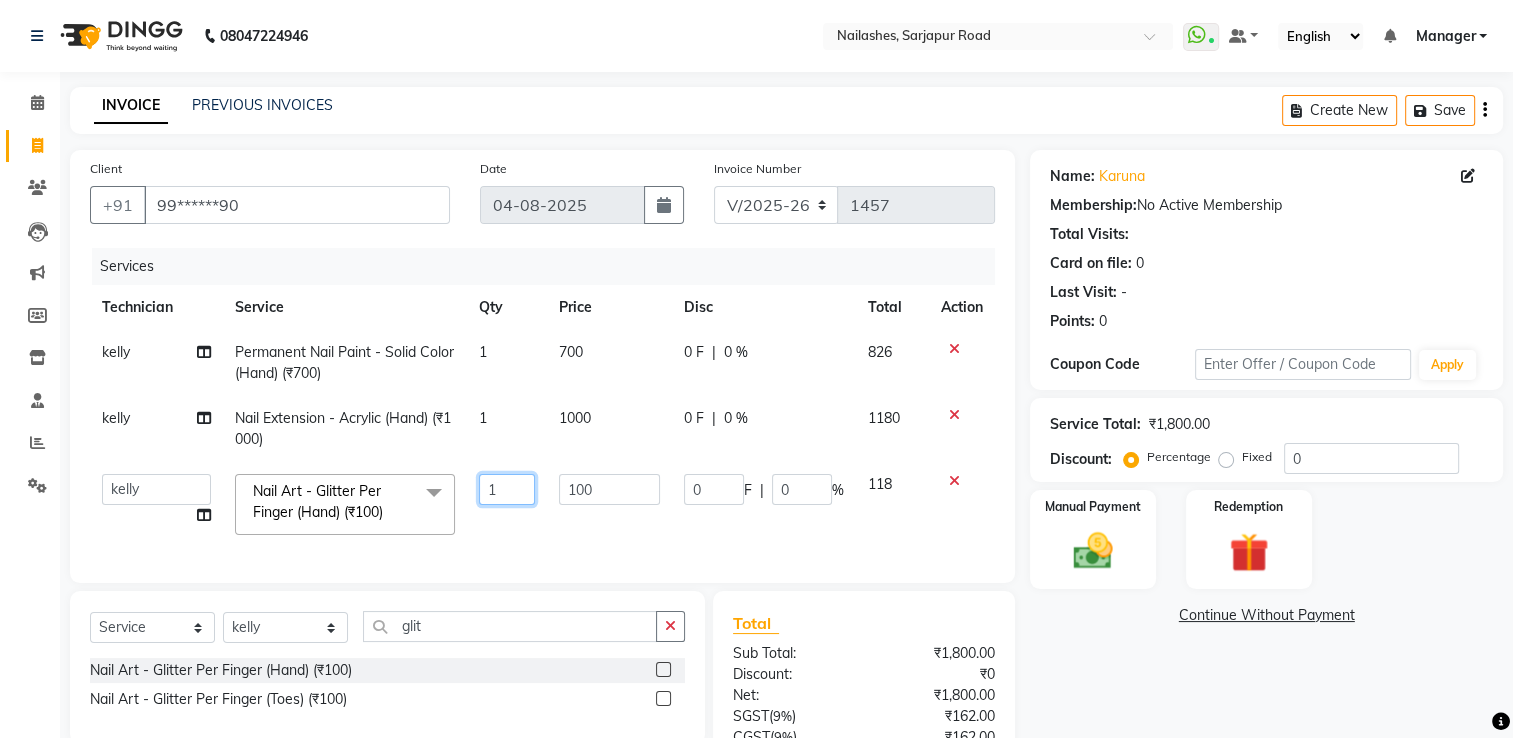 click on "1" 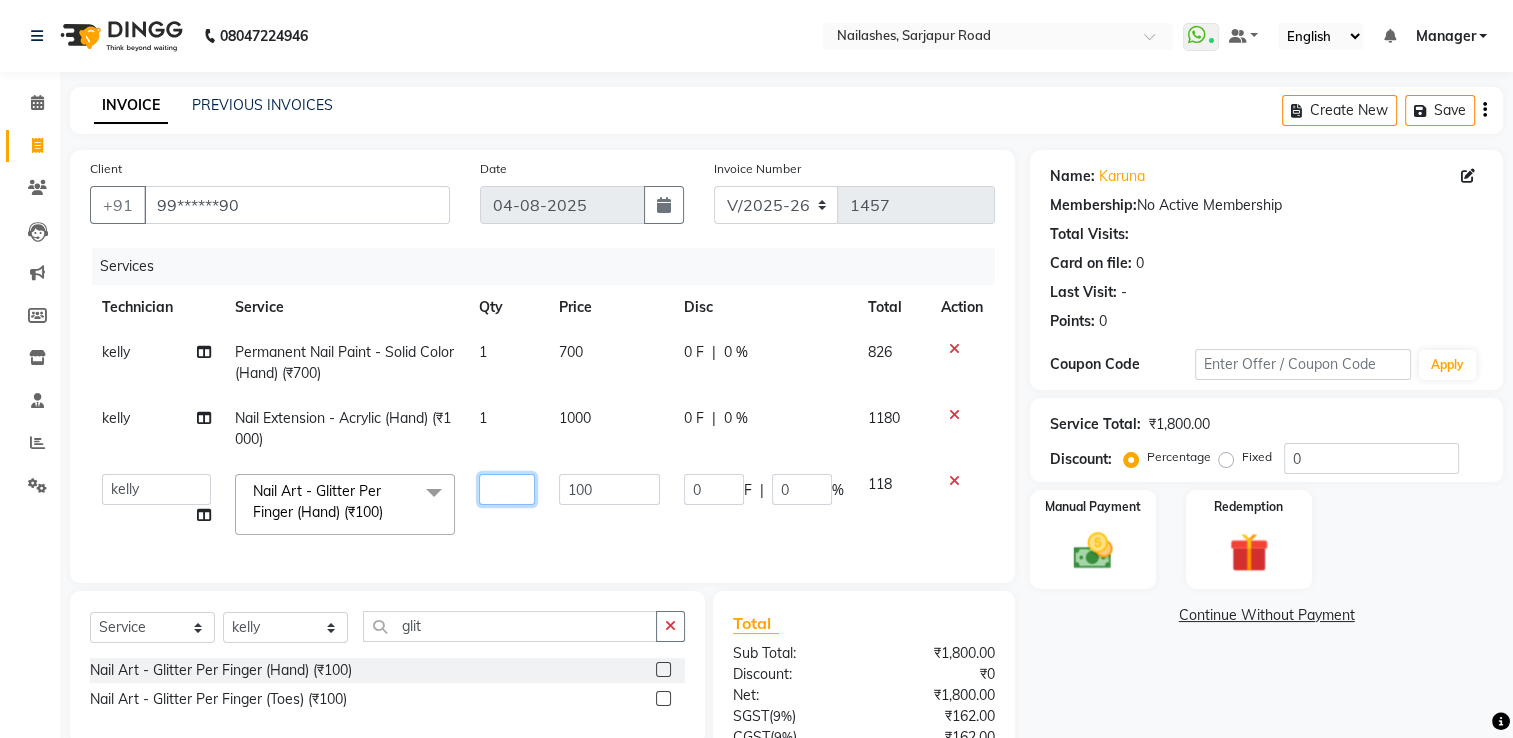 type on "4" 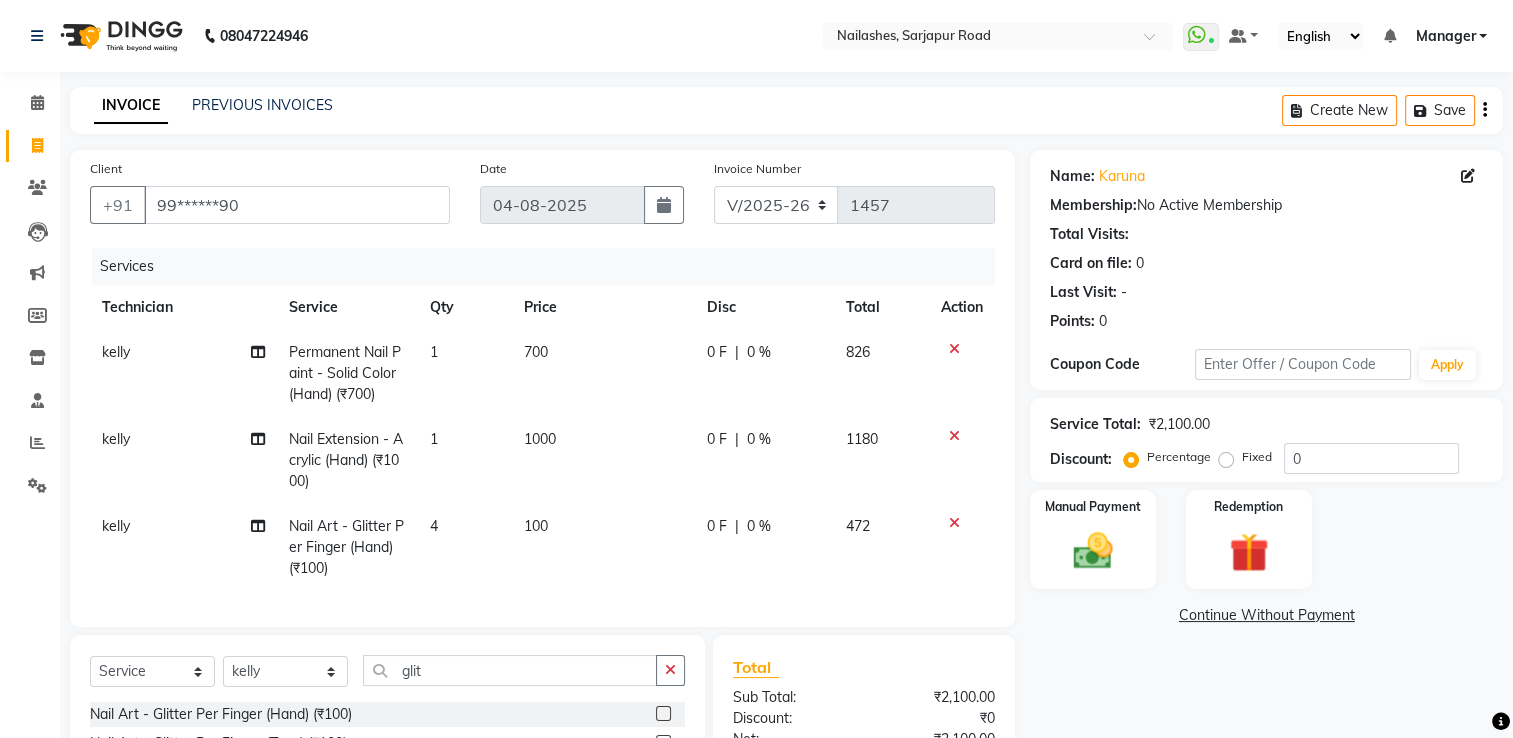click on "Name: [FIRST] Membership:  No Active Membership  Total Visits:   Card on file:  0 Last Visit:   - Points:   0  Coupon Code Apply Service Total:  ₹2,100.00  Discount:  Percentage   Fixed  0 Manual Payment Redemption  Continue Without Payment" 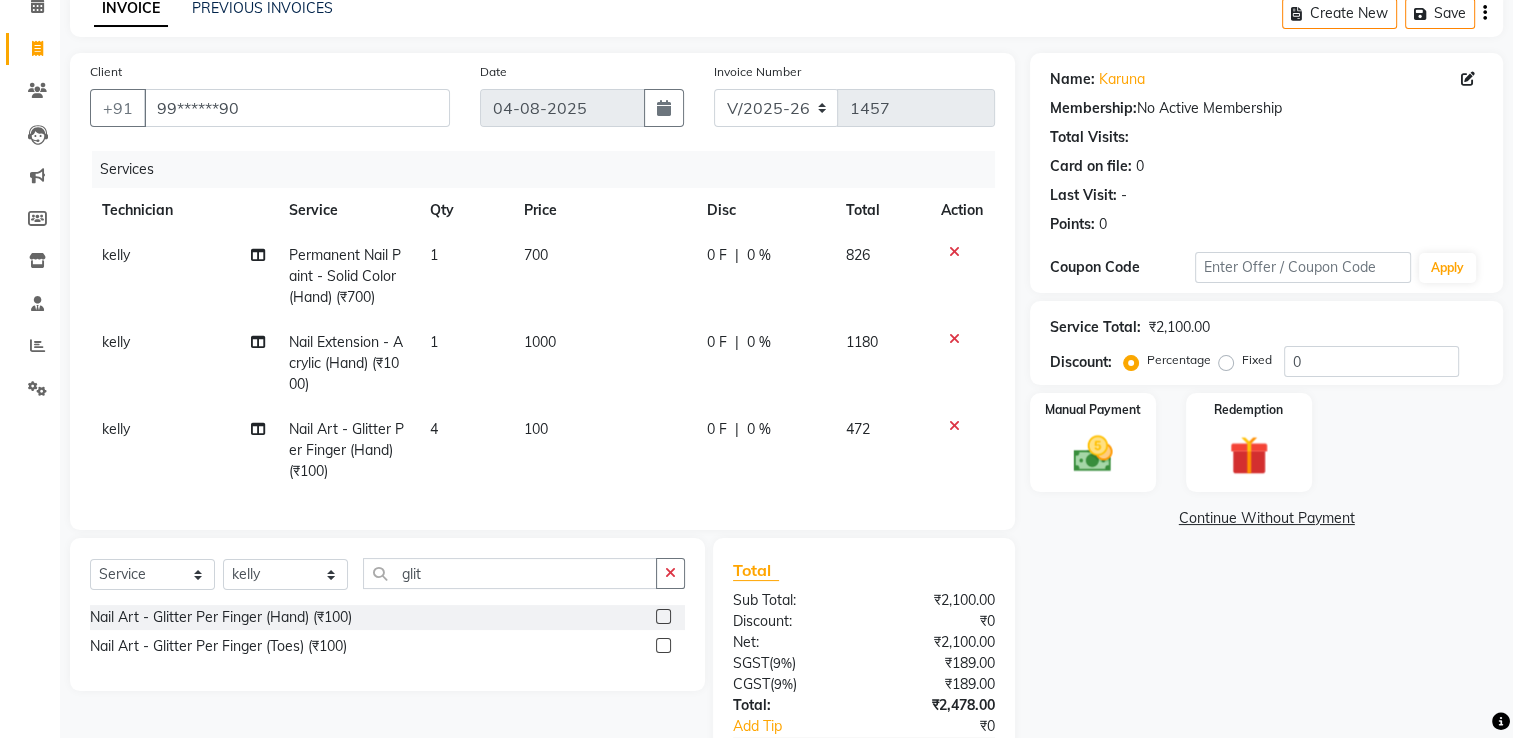 scroll, scrollTop: 236, scrollLeft: 0, axis: vertical 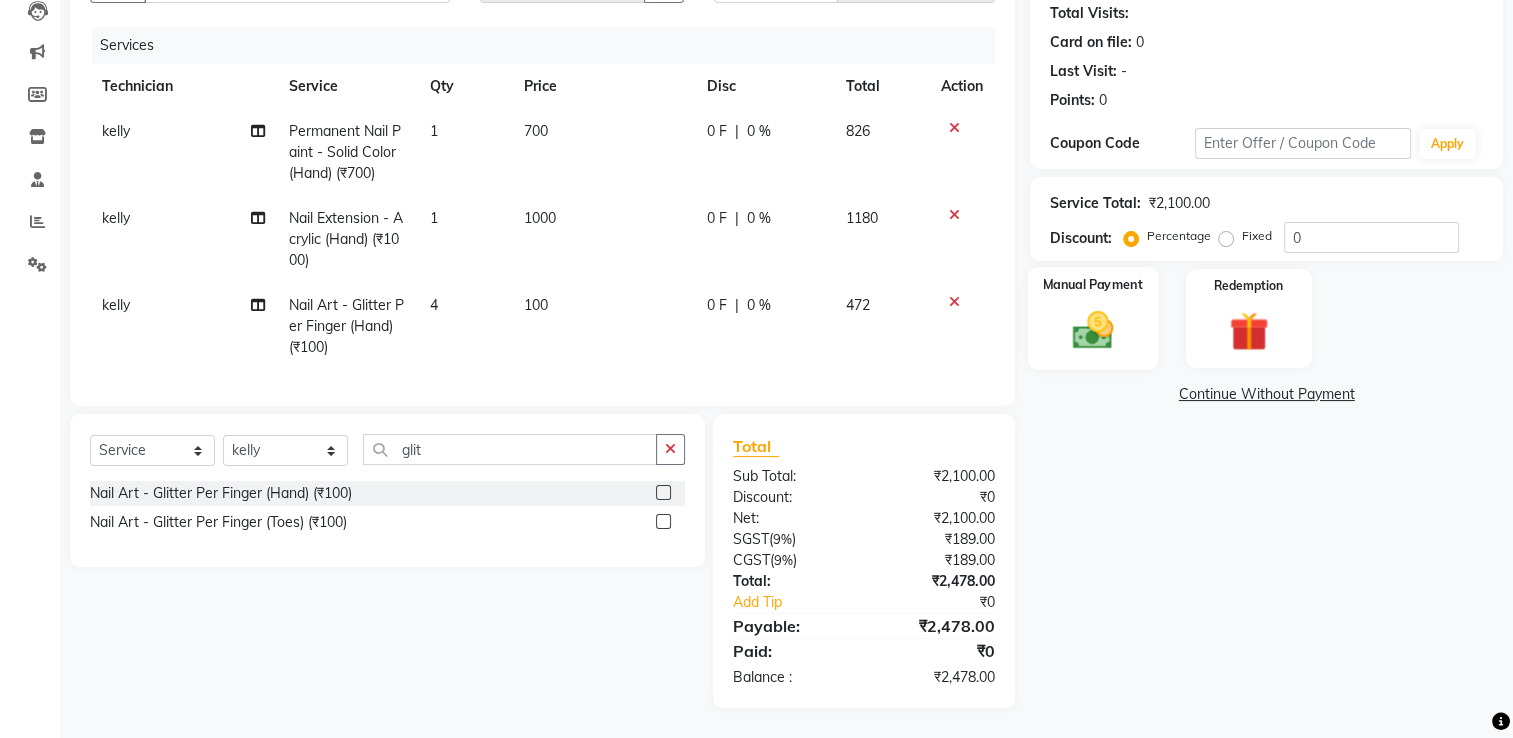 click on "Manual Payment" 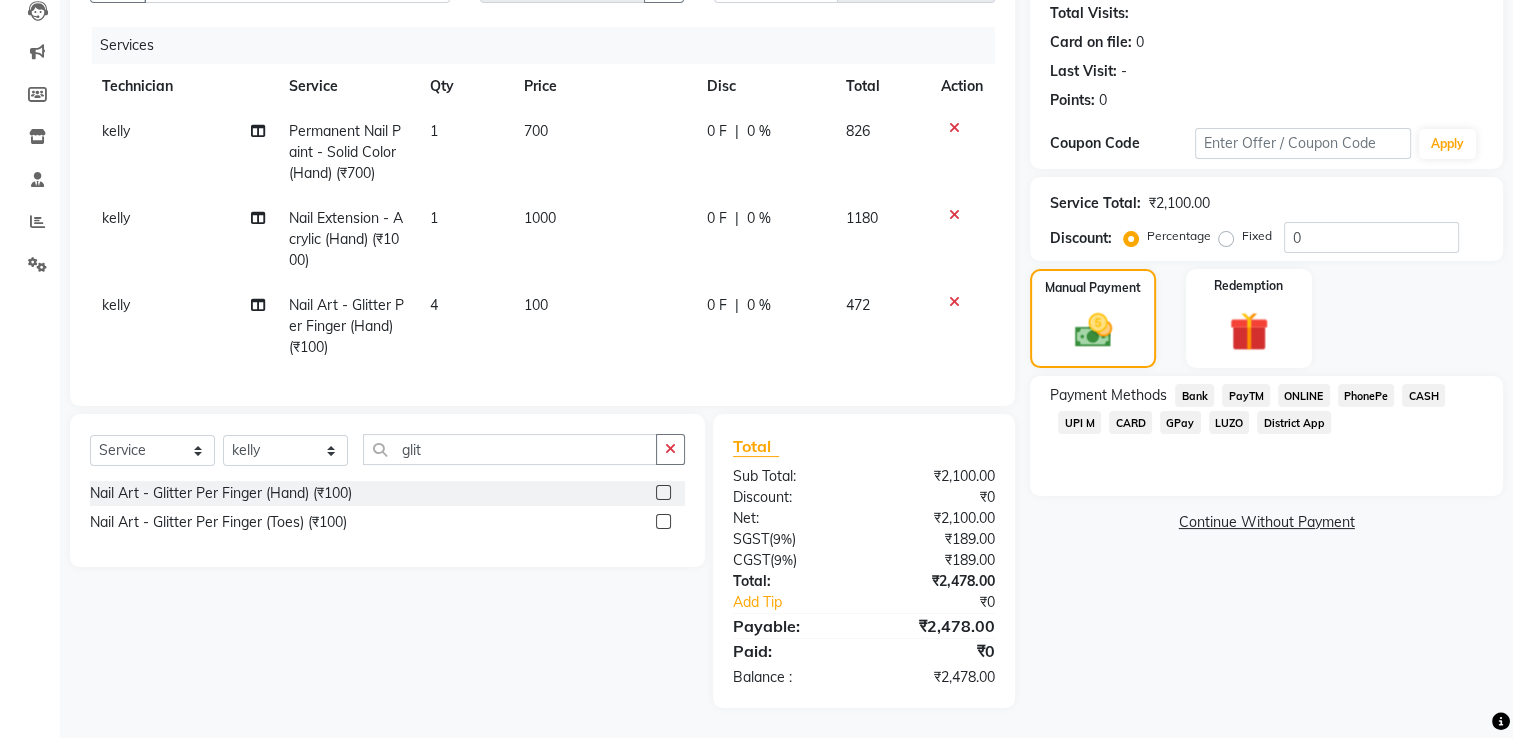 click on "UPI M" 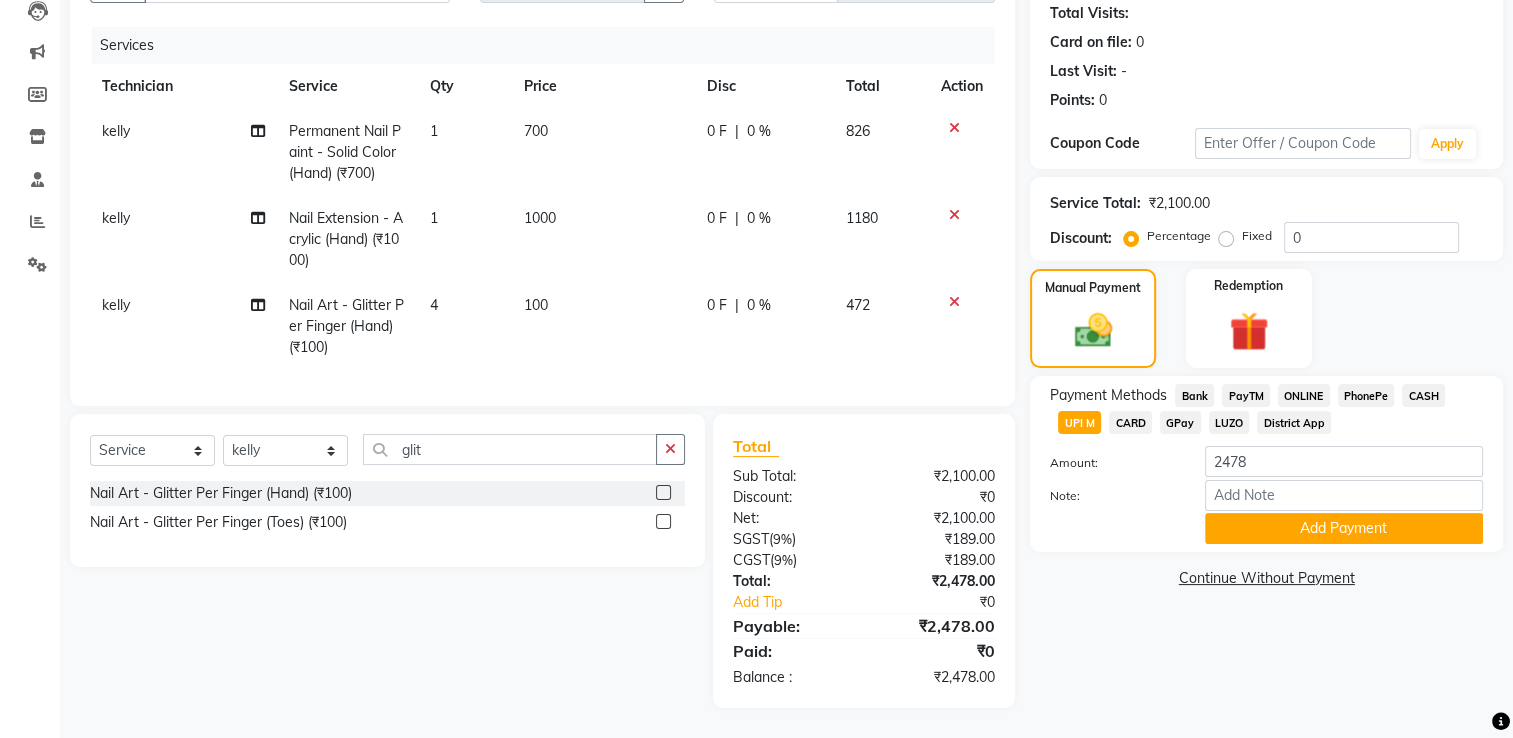 click on "CARD" 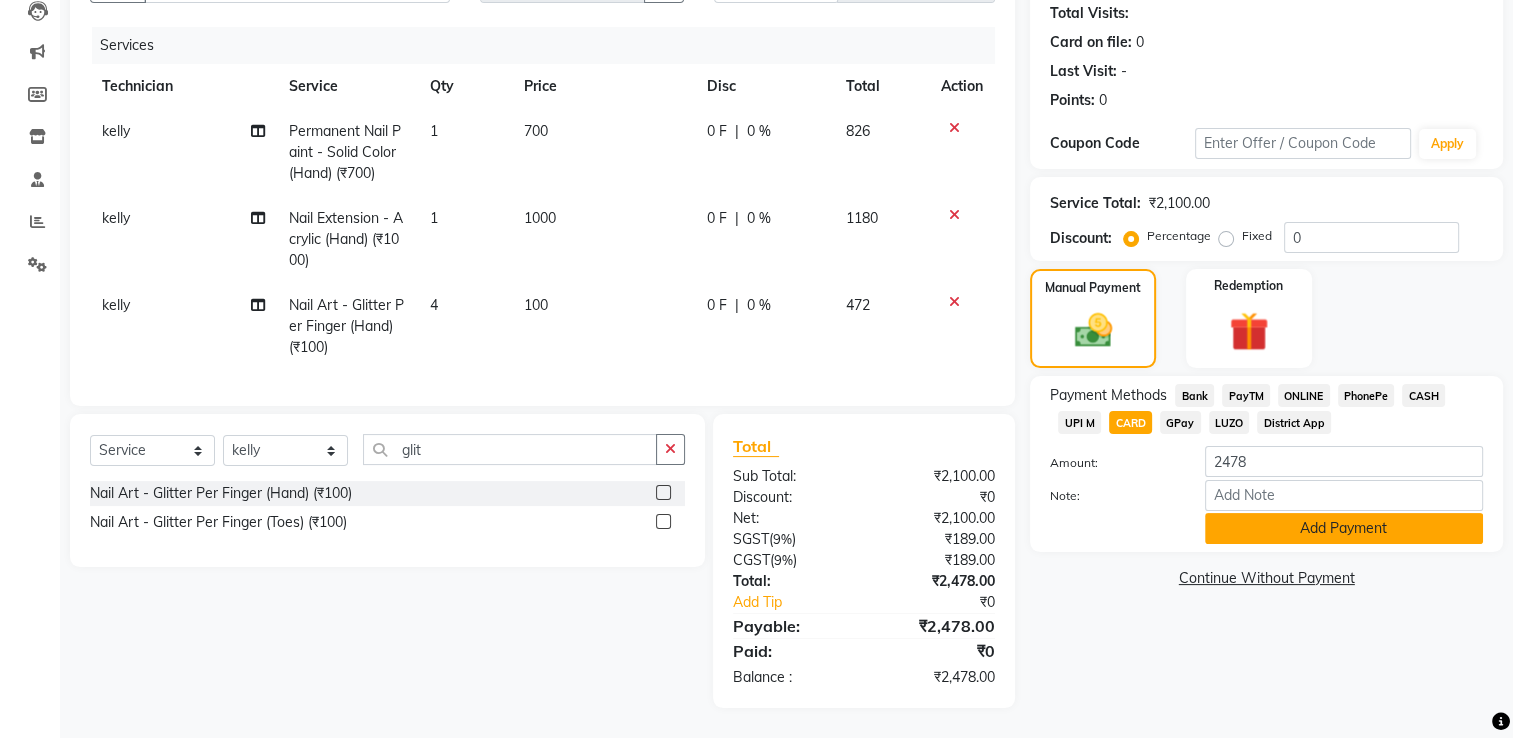 click on "Add Payment" 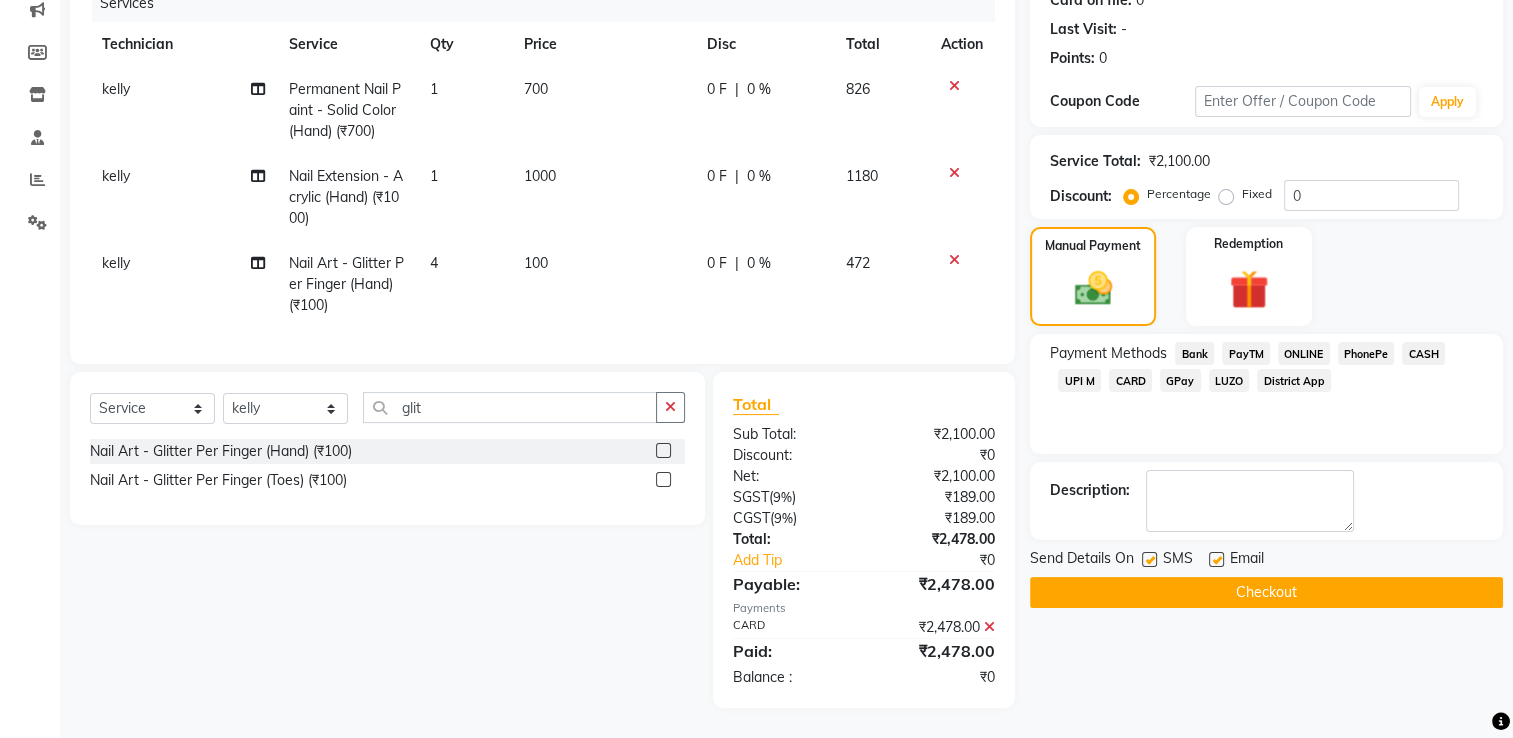 scroll, scrollTop: 278, scrollLeft: 0, axis: vertical 